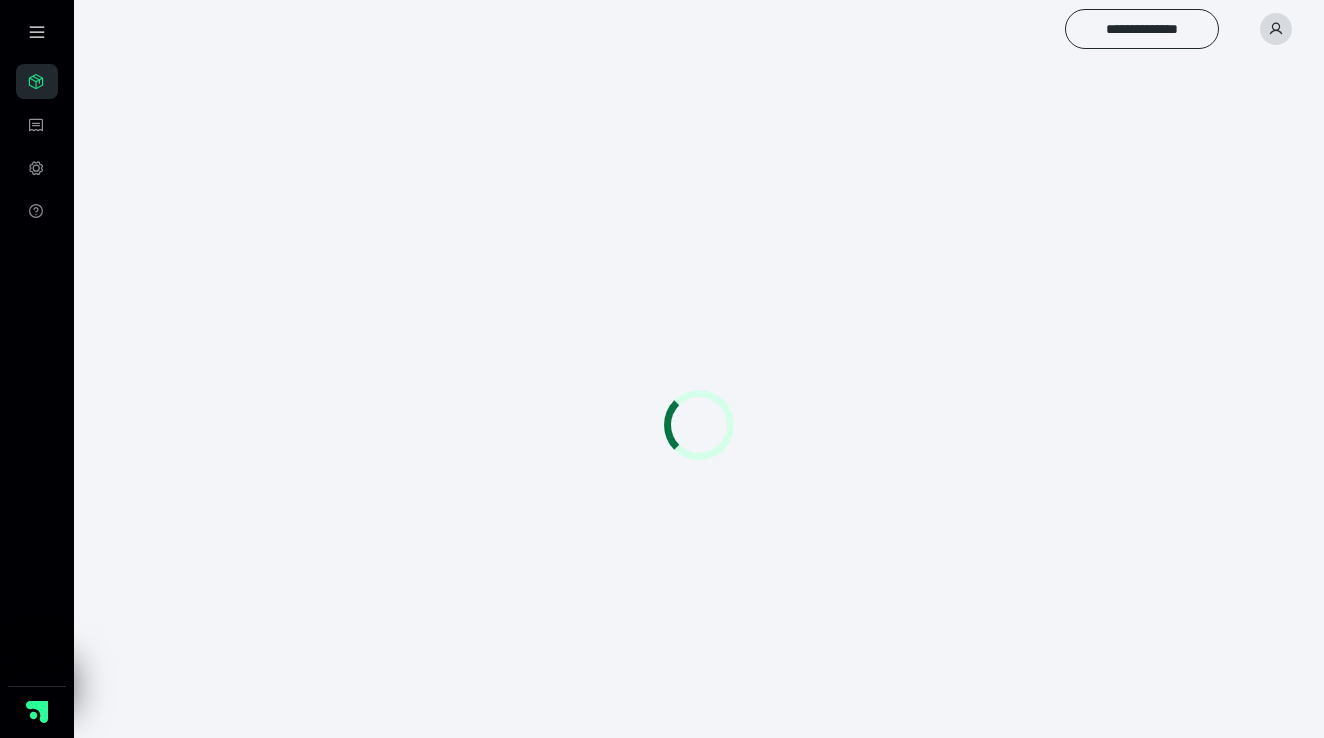 scroll, scrollTop: 0, scrollLeft: 0, axis: both 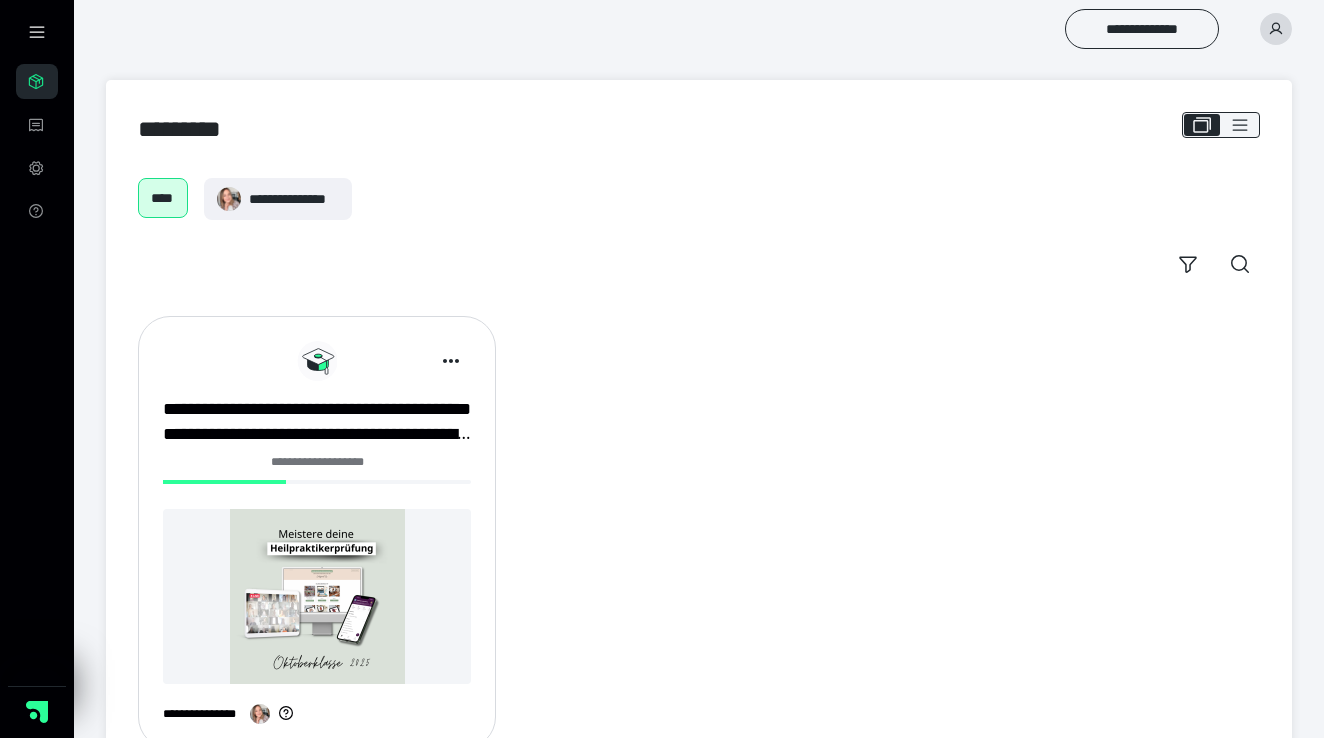 click at bounding box center (317, 596) 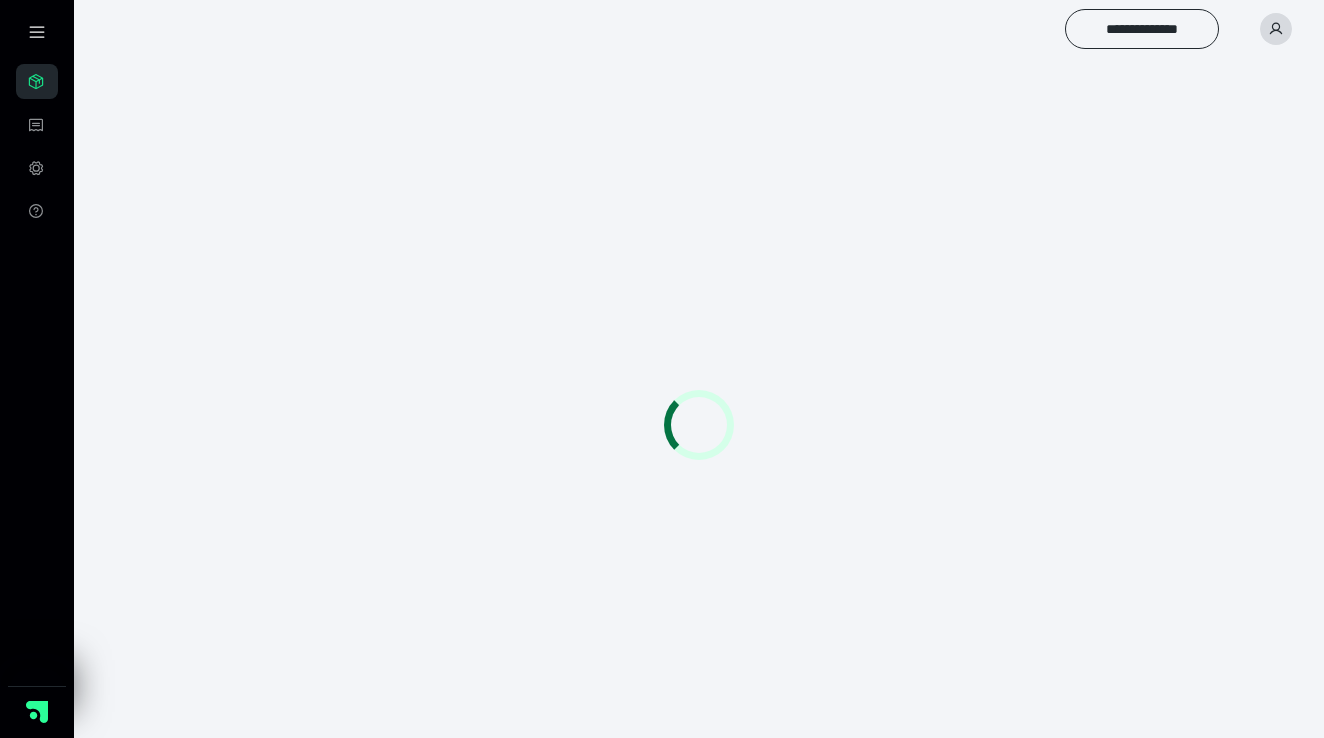 scroll, scrollTop: 0, scrollLeft: 0, axis: both 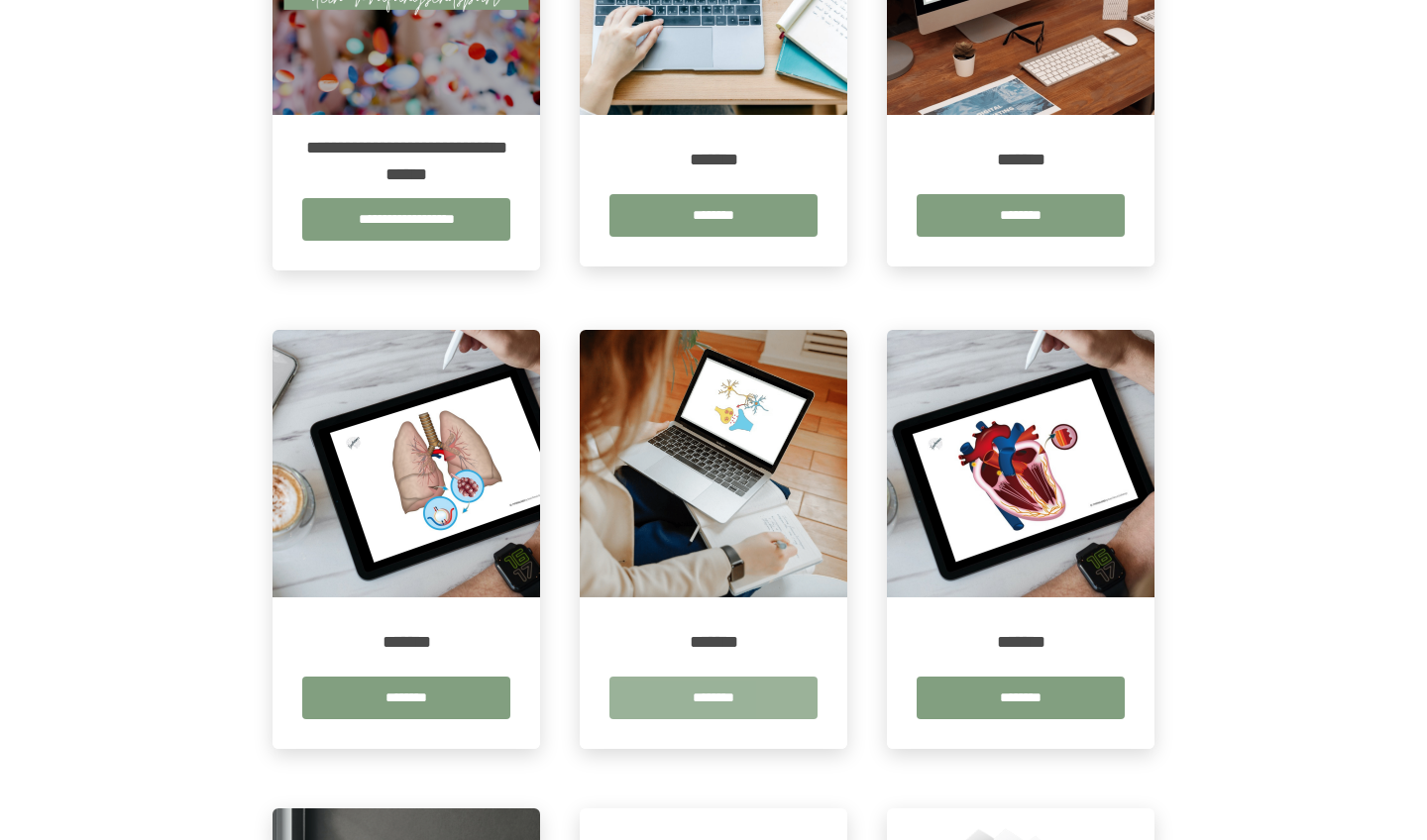 click on "********" at bounding box center (714, 697) 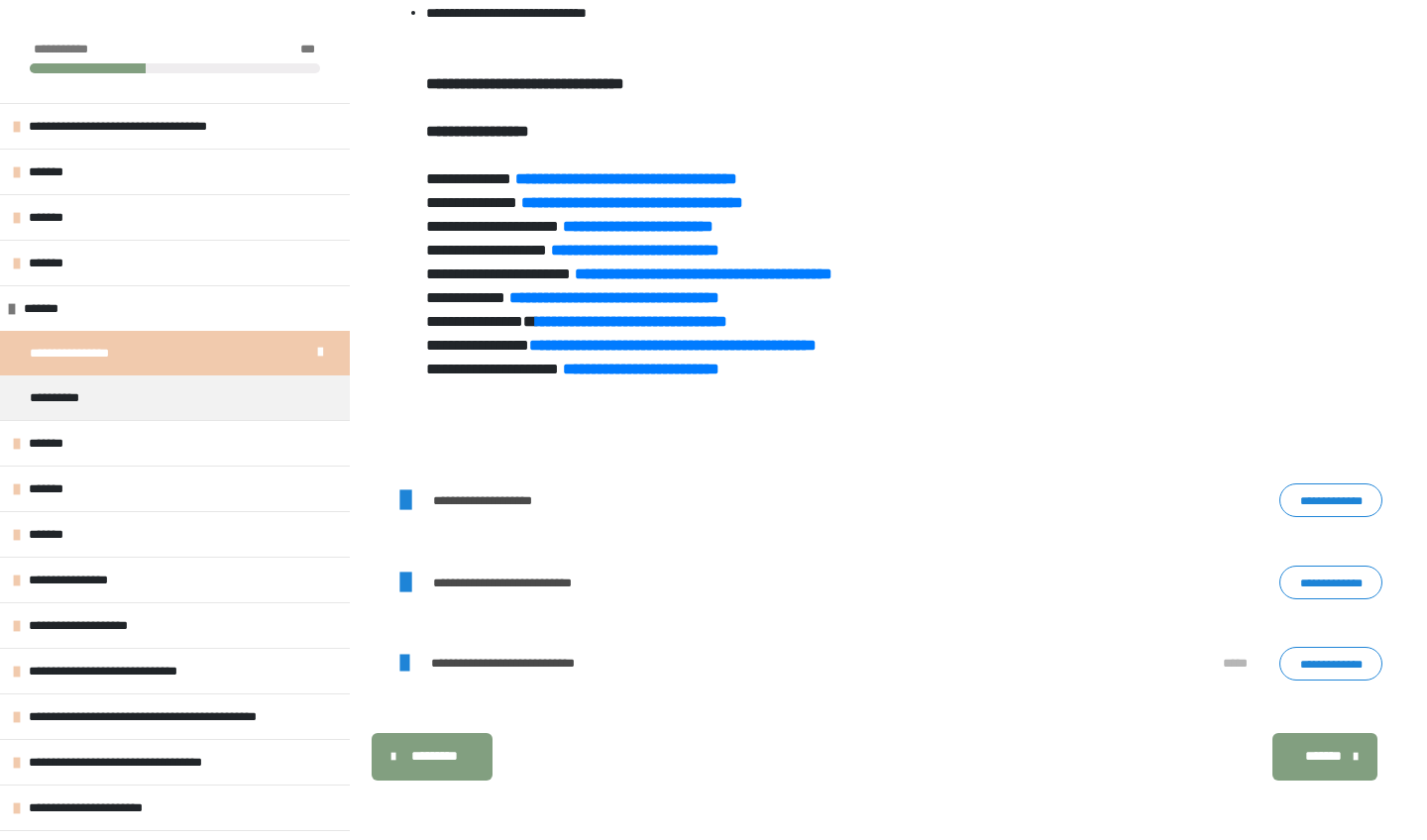 scroll, scrollTop: 1320, scrollLeft: 0, axis: vertical 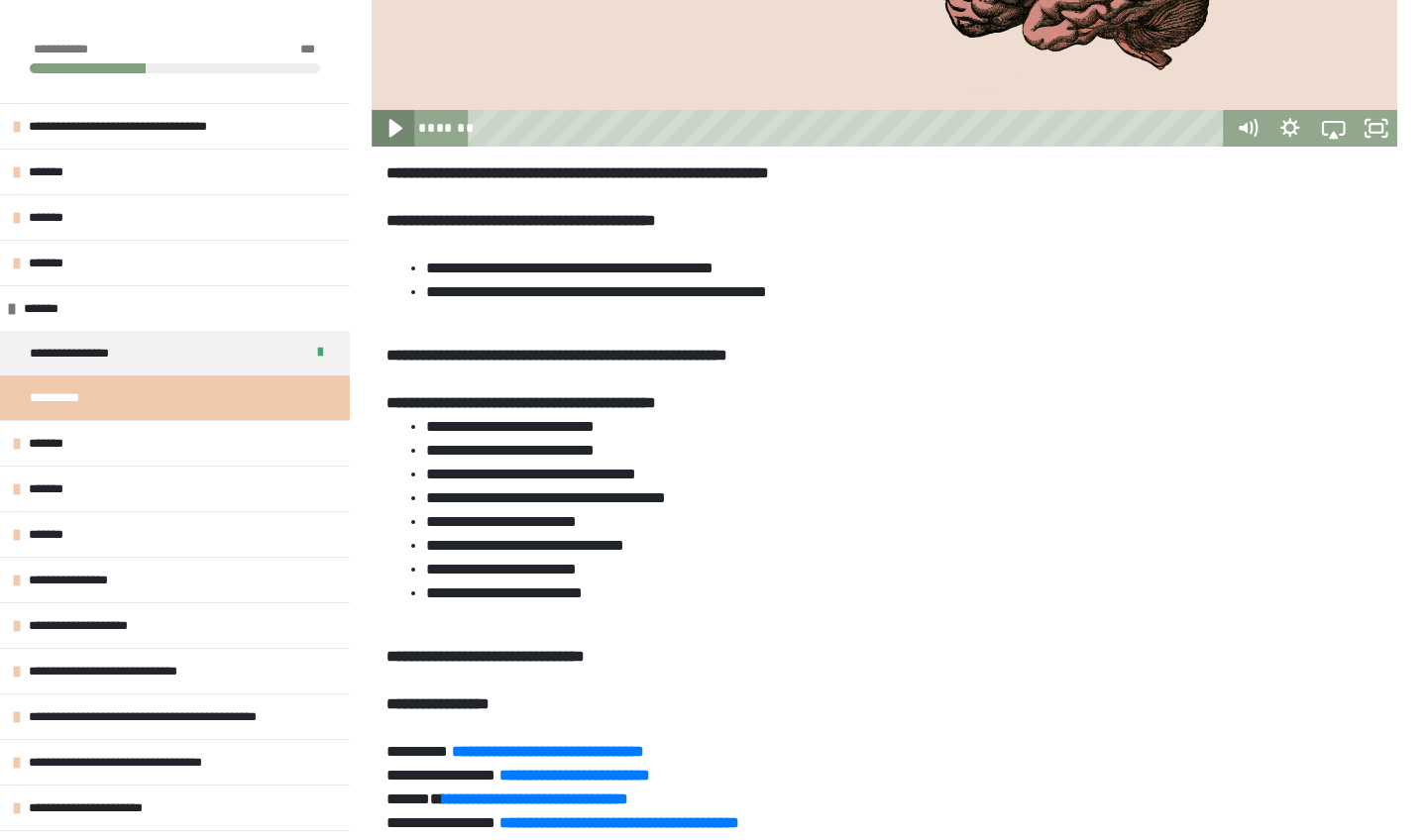 click 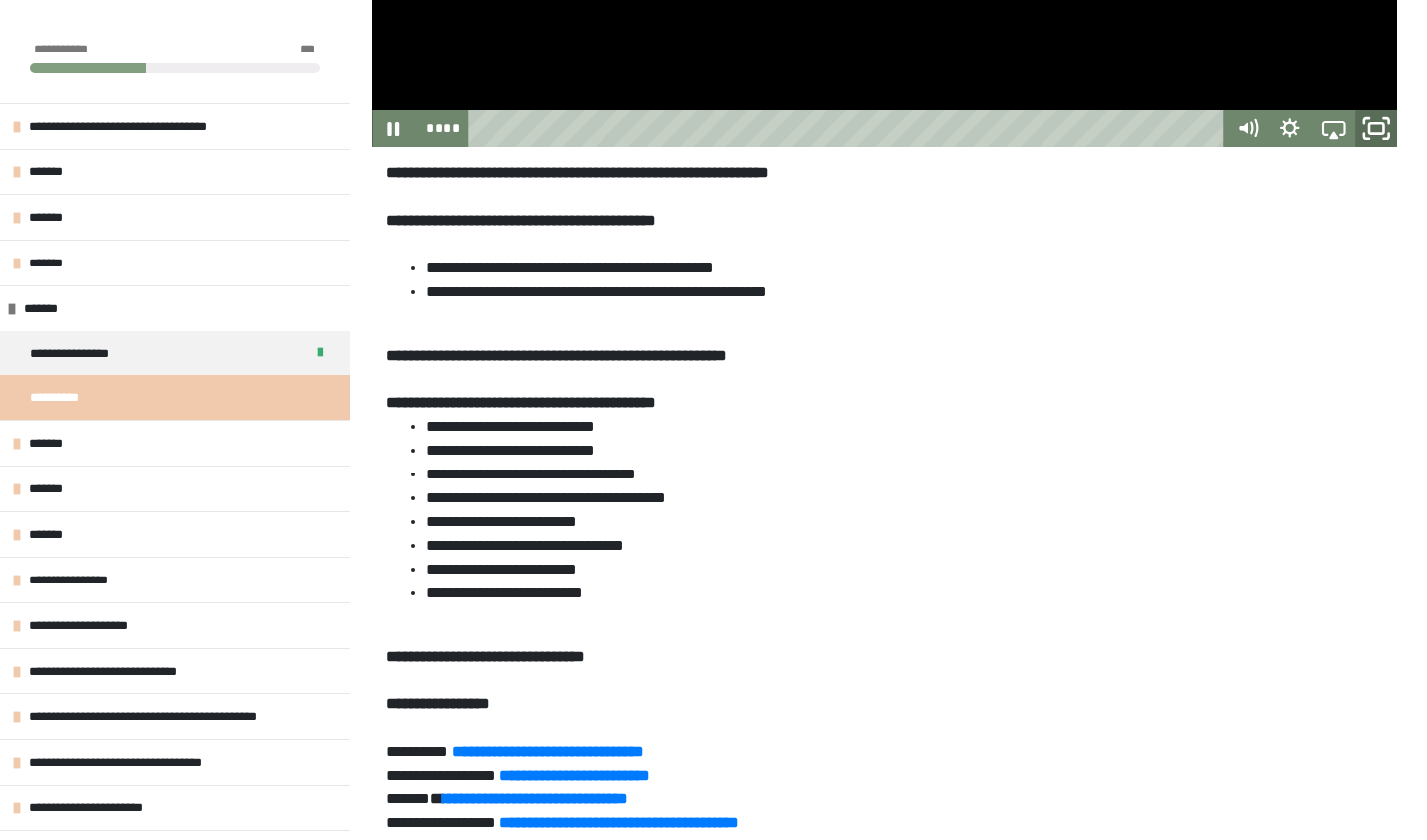 click 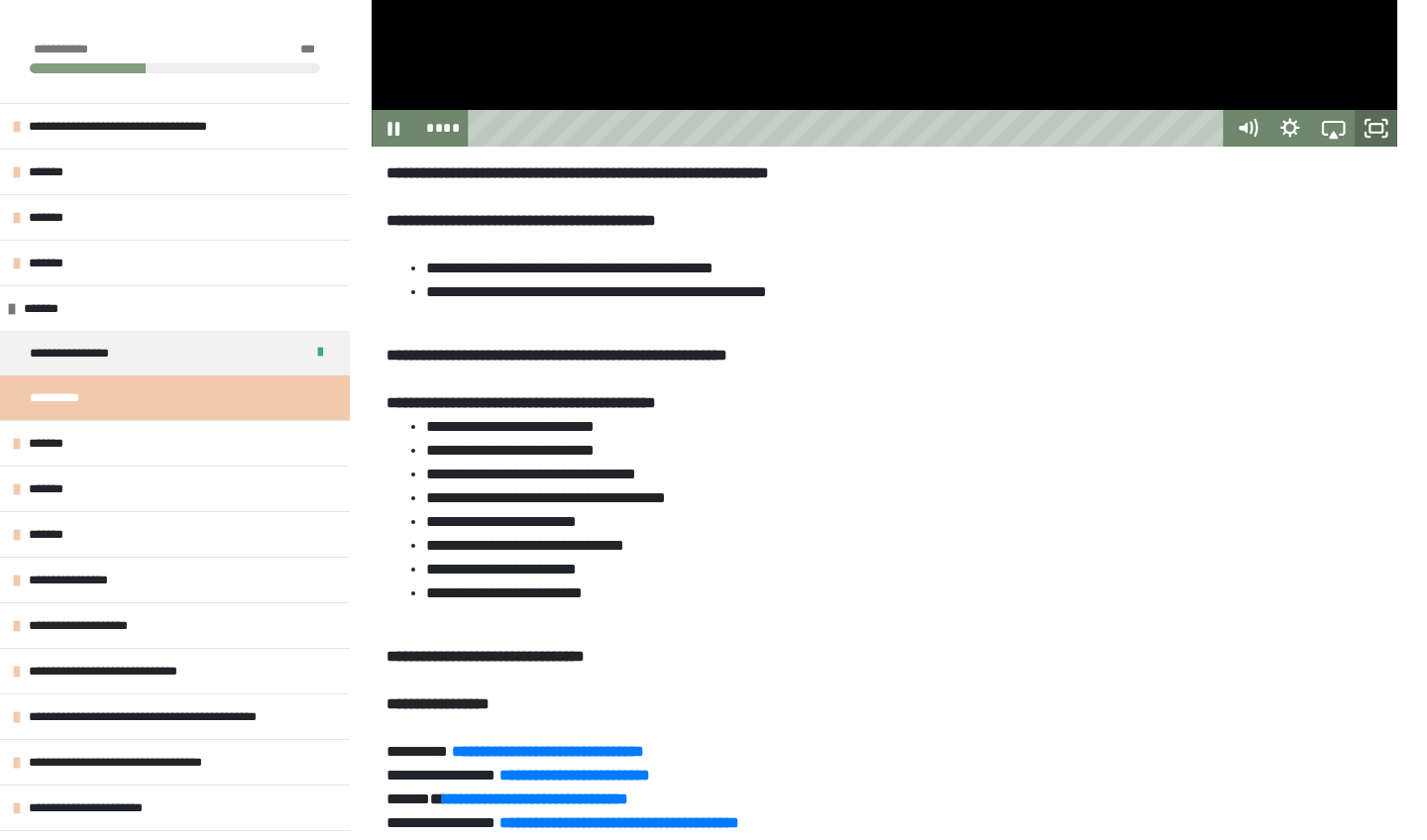 click 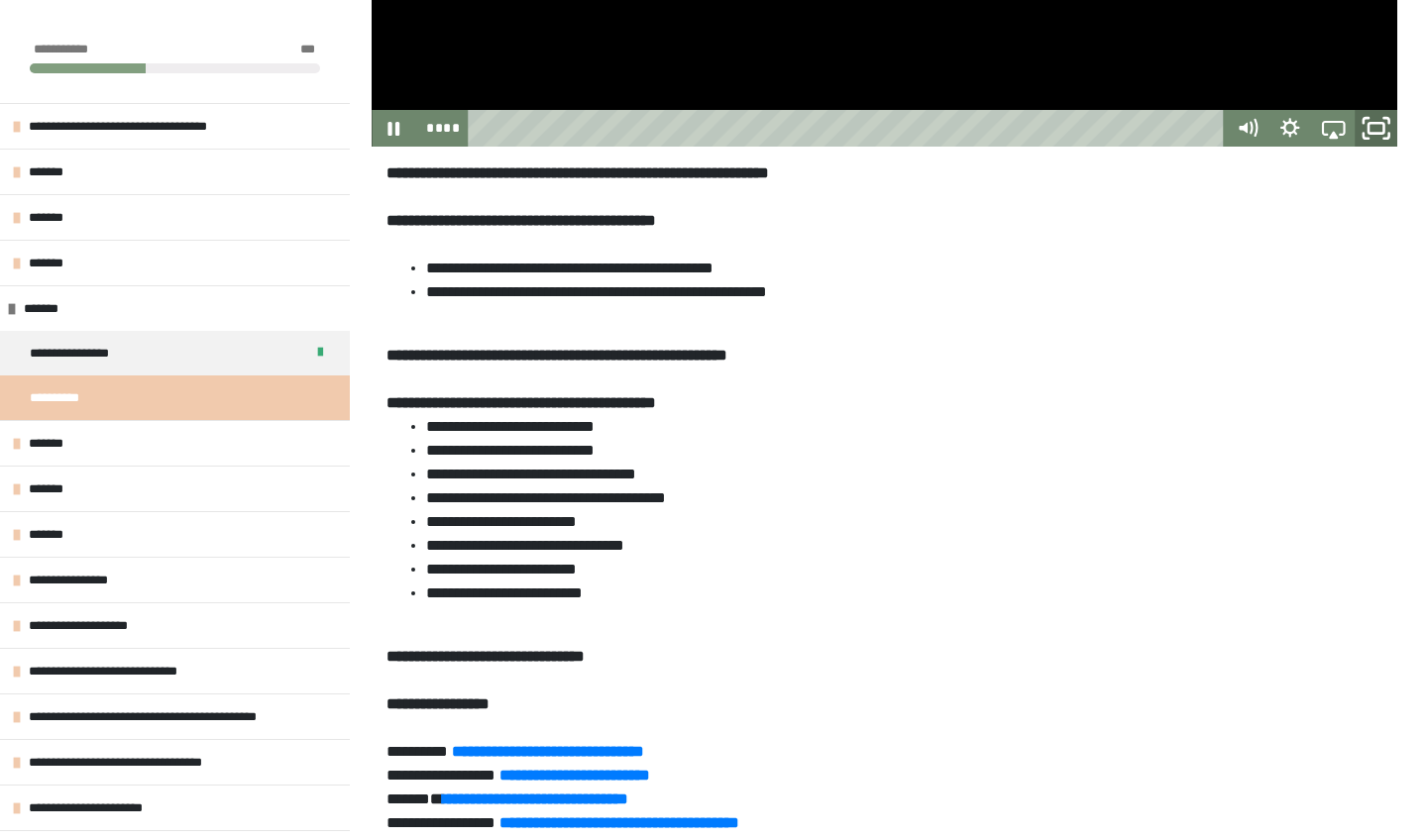 click 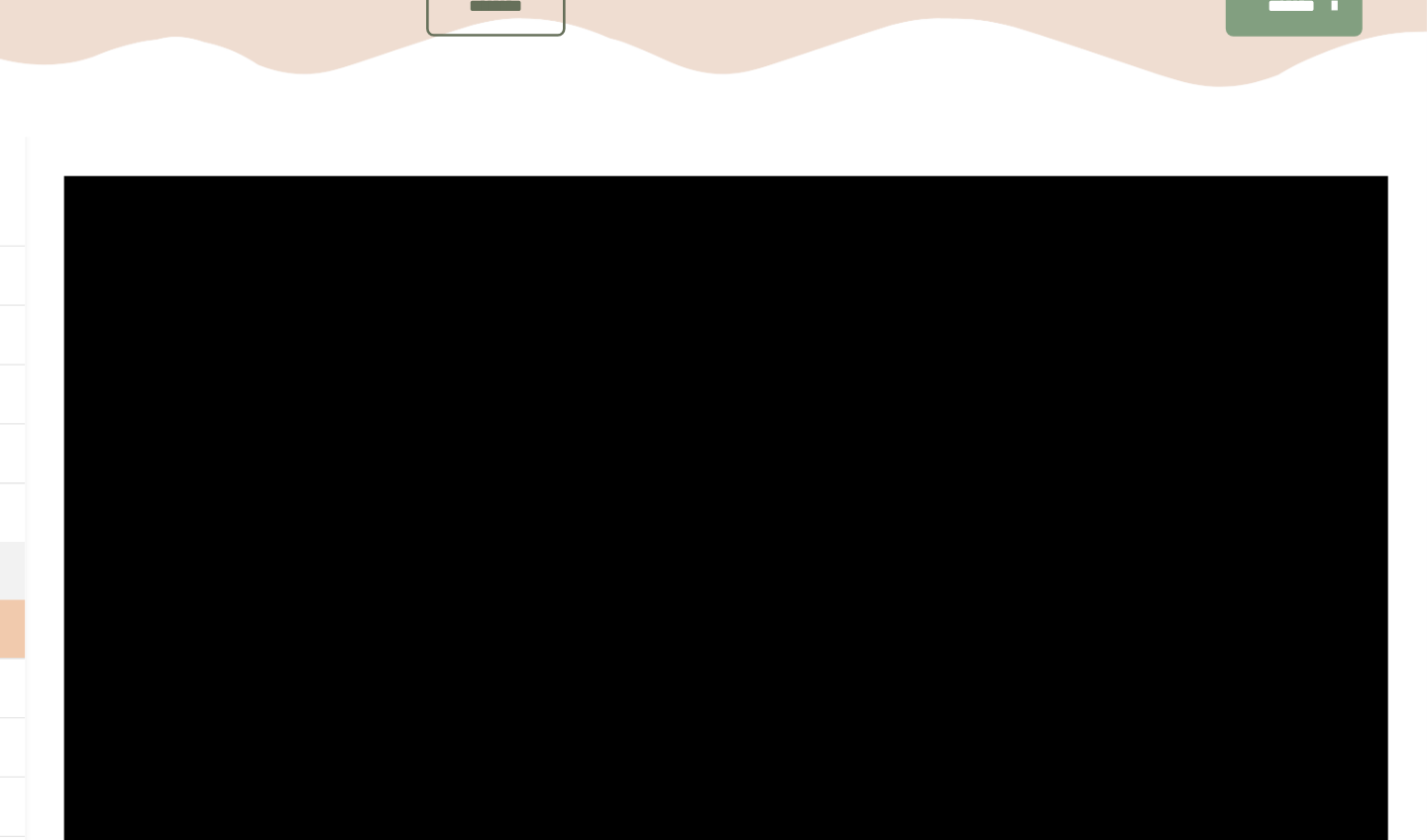 scroll, scrollTop: 91, scrollLeft: 0, axis: vertical 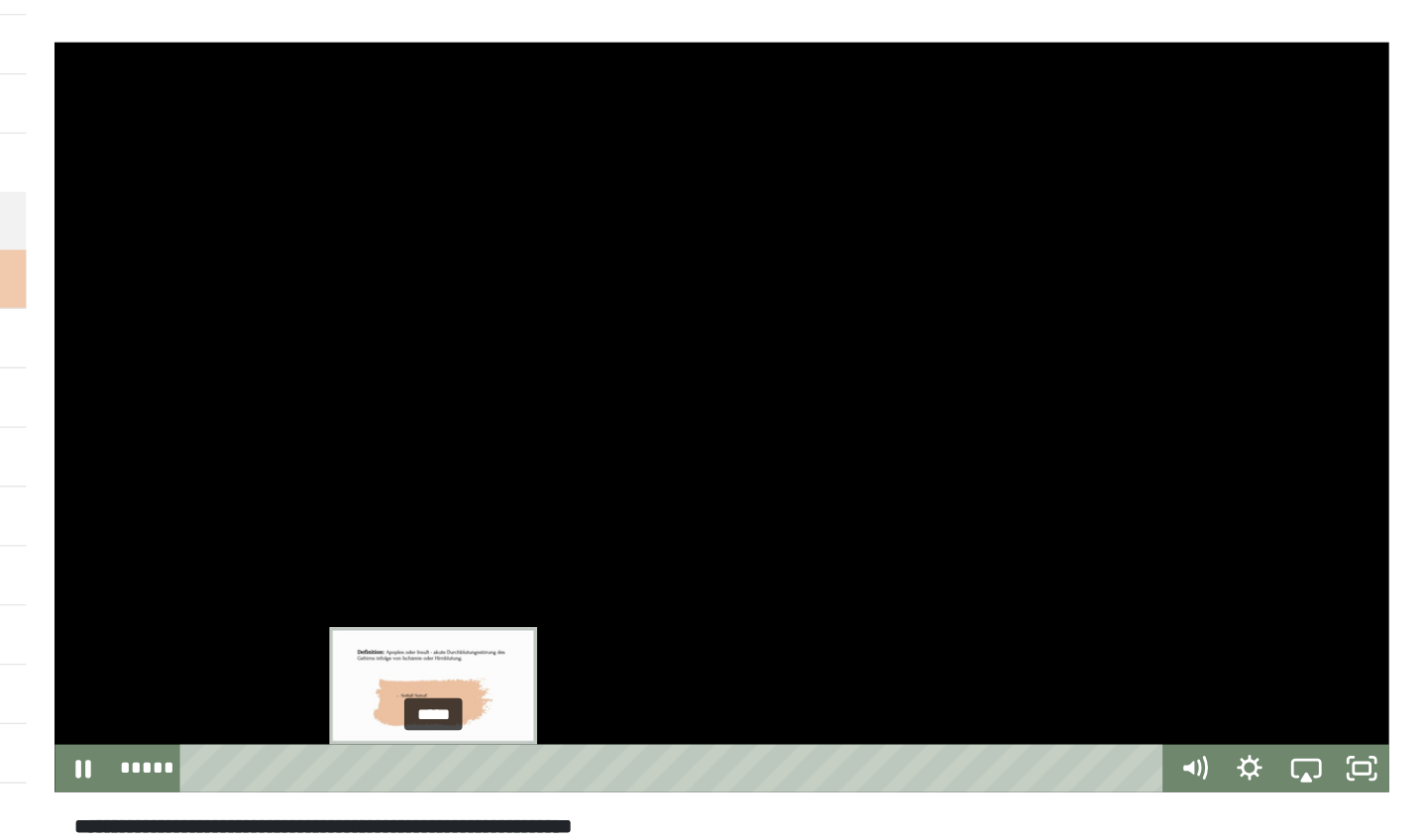 click on "*****" at bounding box center [848, 774] 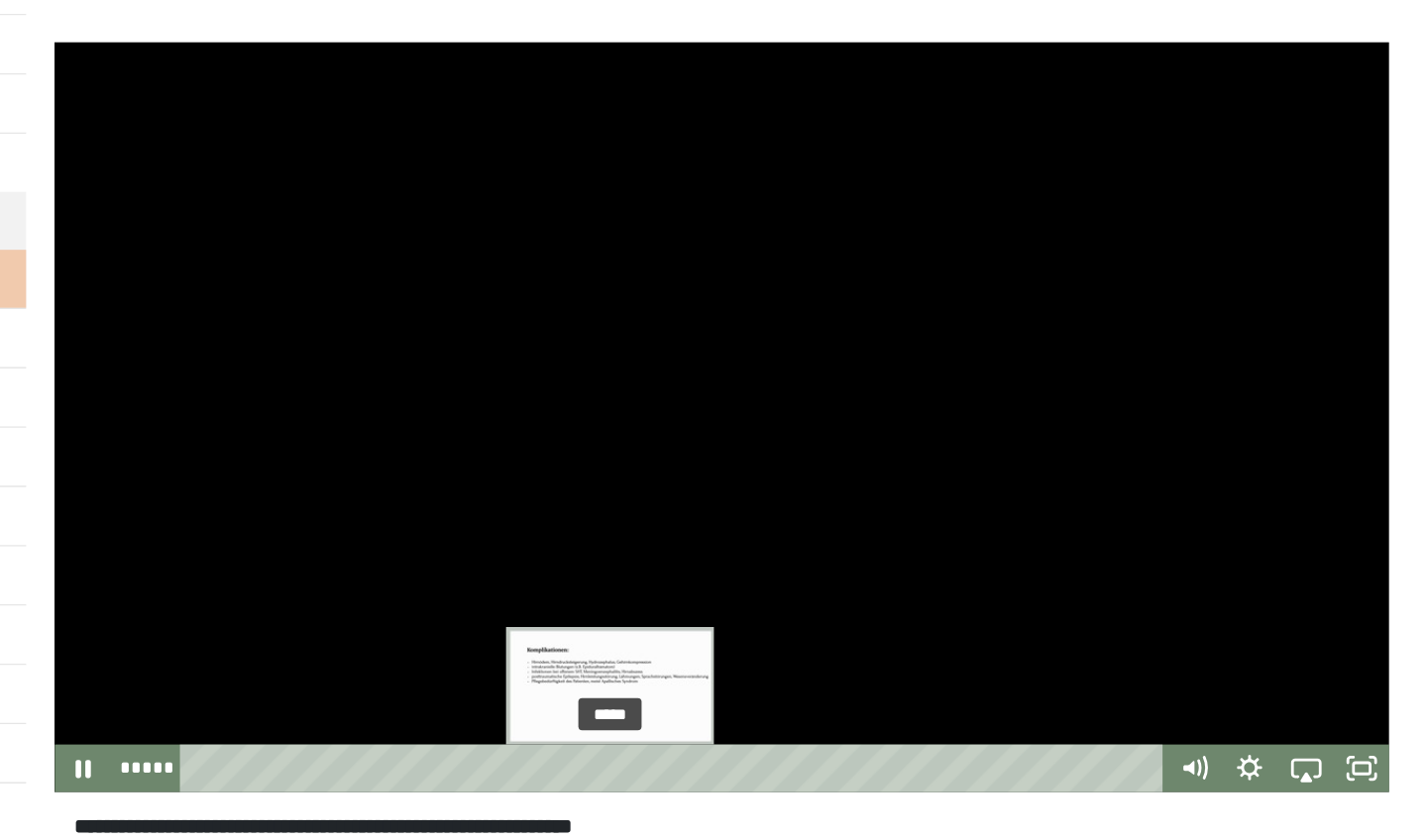 click at bounding box center (799, 774) 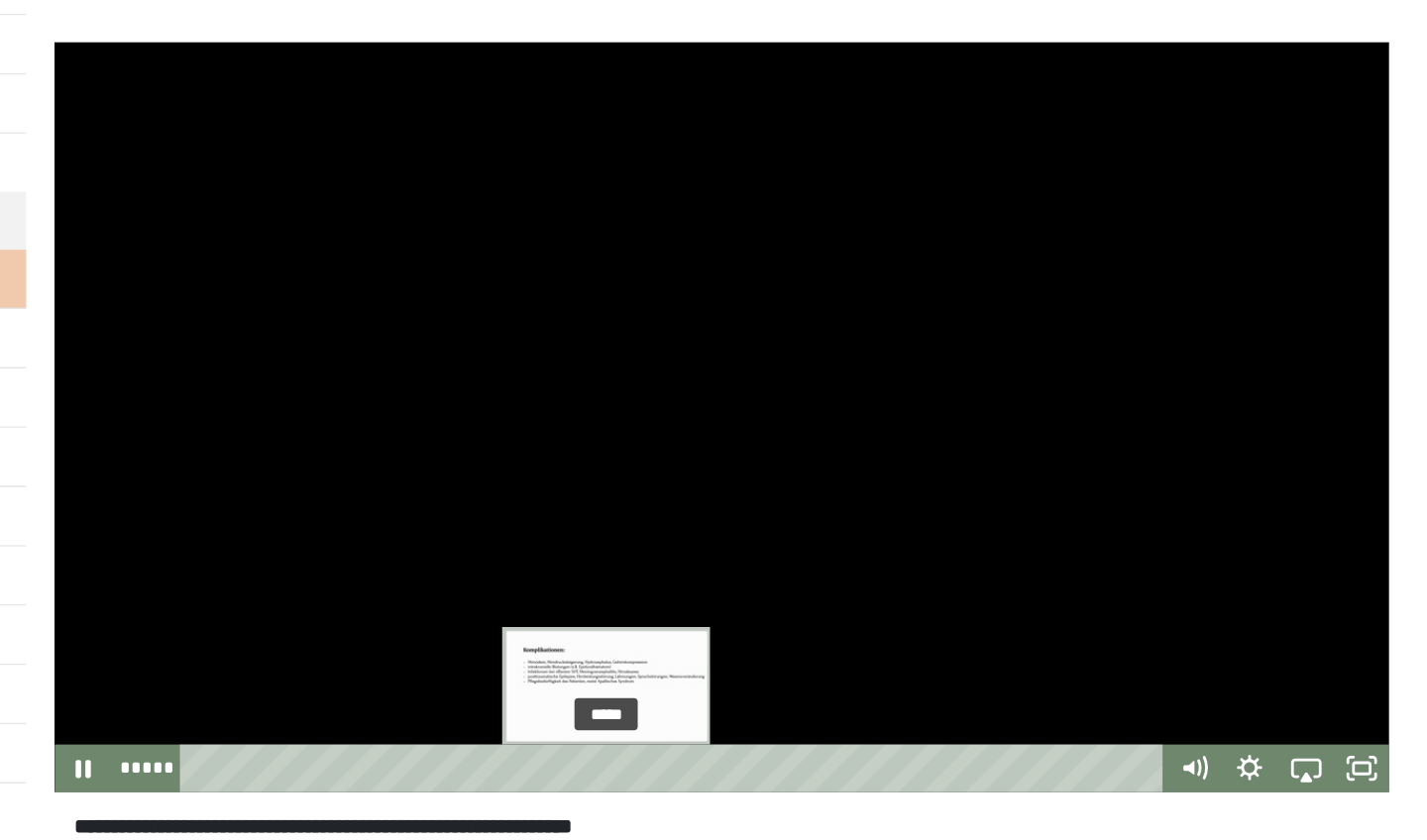 click at bounding box center [796, 774] 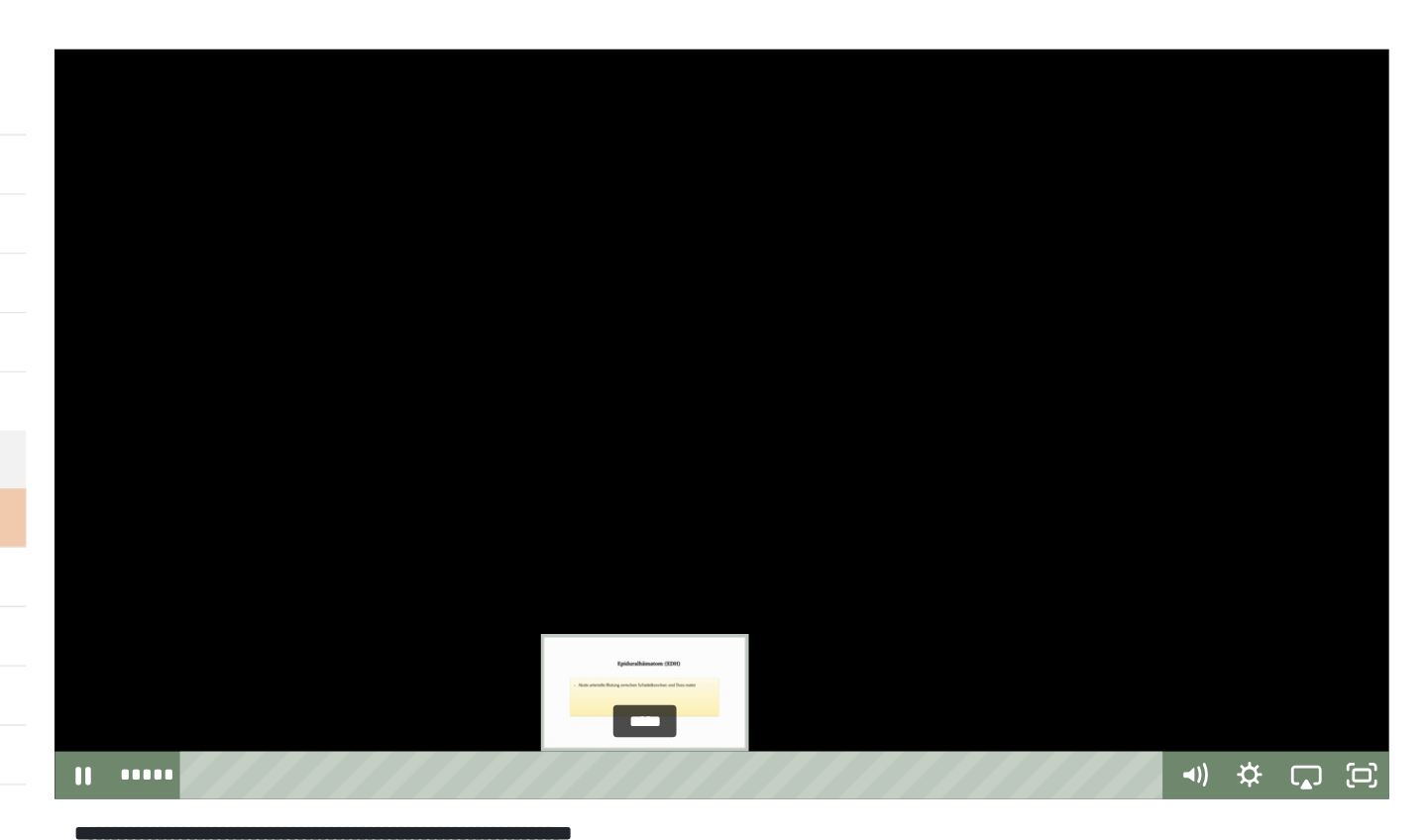 scroll, scrollTop: 255, scrollLeft: 0, axis: vertical 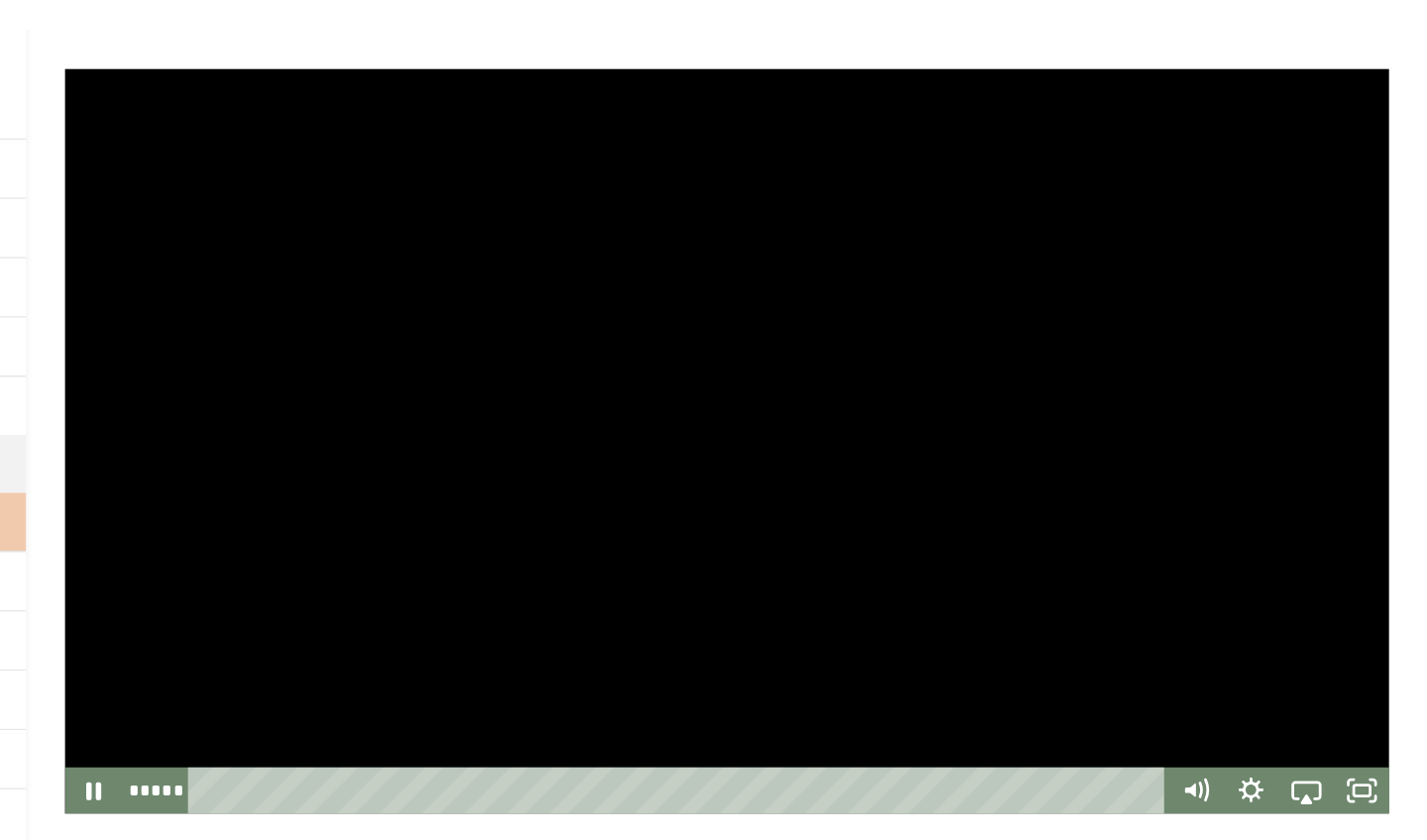 click at bounding box center (888, 339) 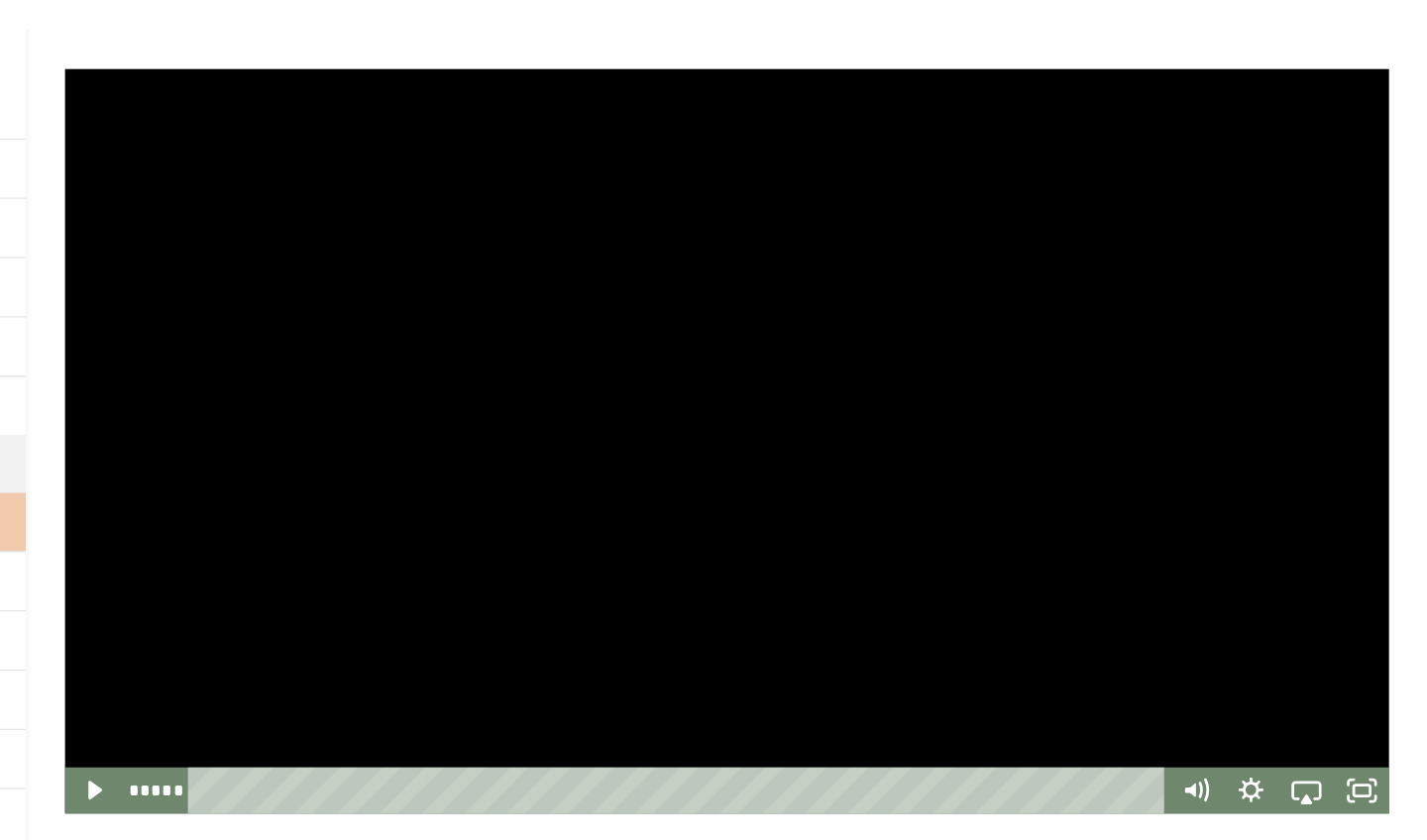 click at bounding box center [888, 339] 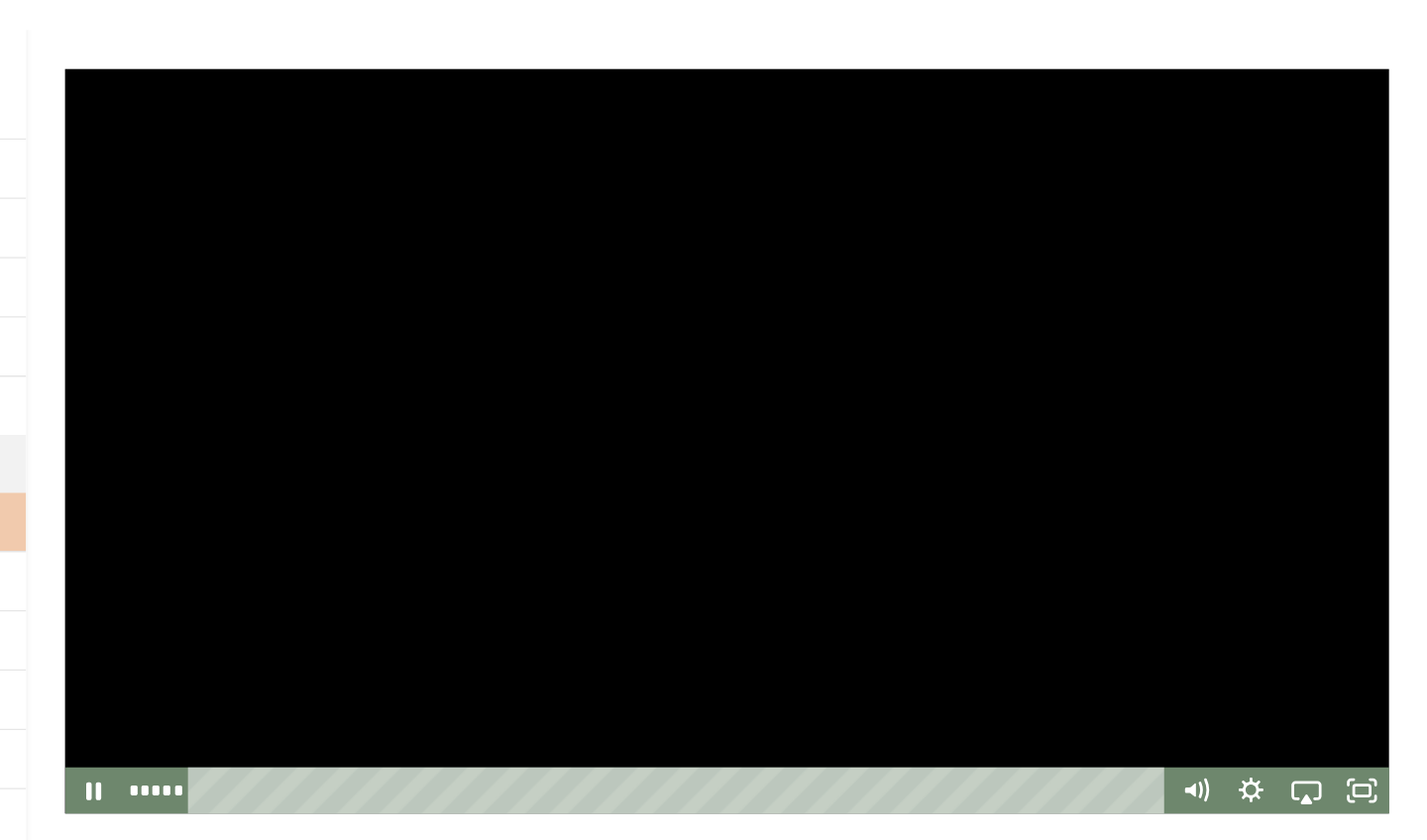 click at bounding box center (888, 339) 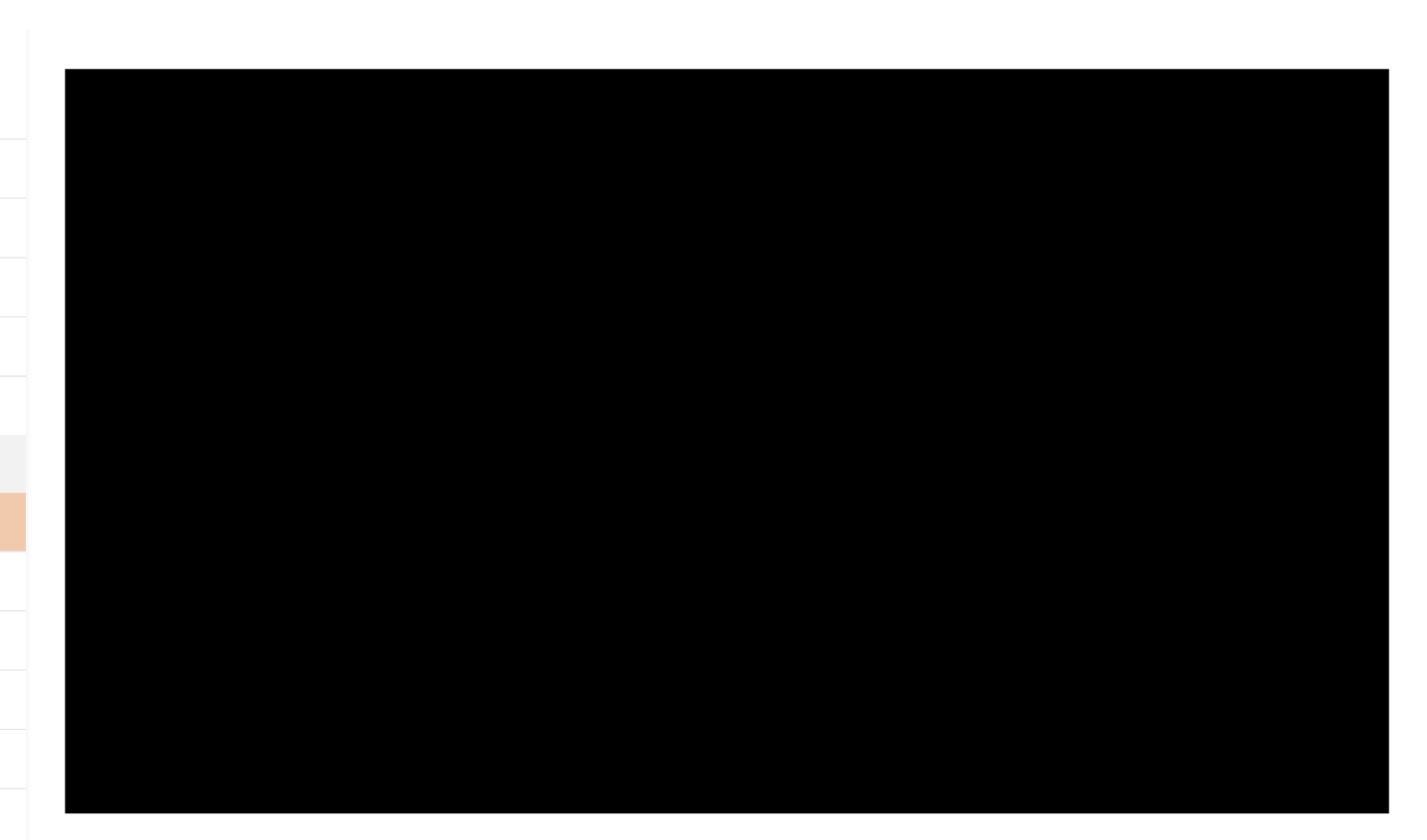 click at bounding box center [888, 339] 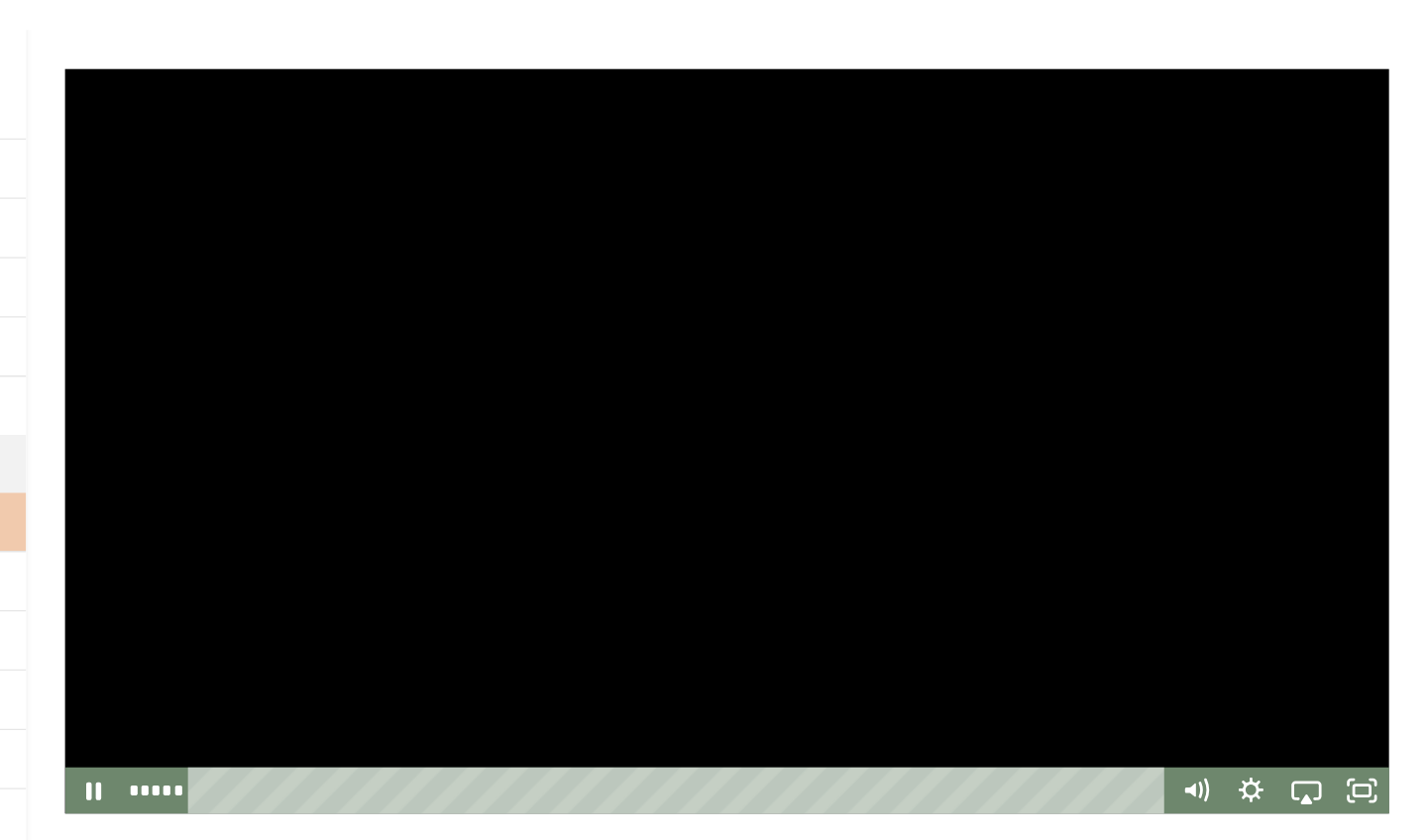 drag, startPoint x: 996, startPoint y: 308, endPoint x: 983, endPoint y: 305, distance: 13.341664 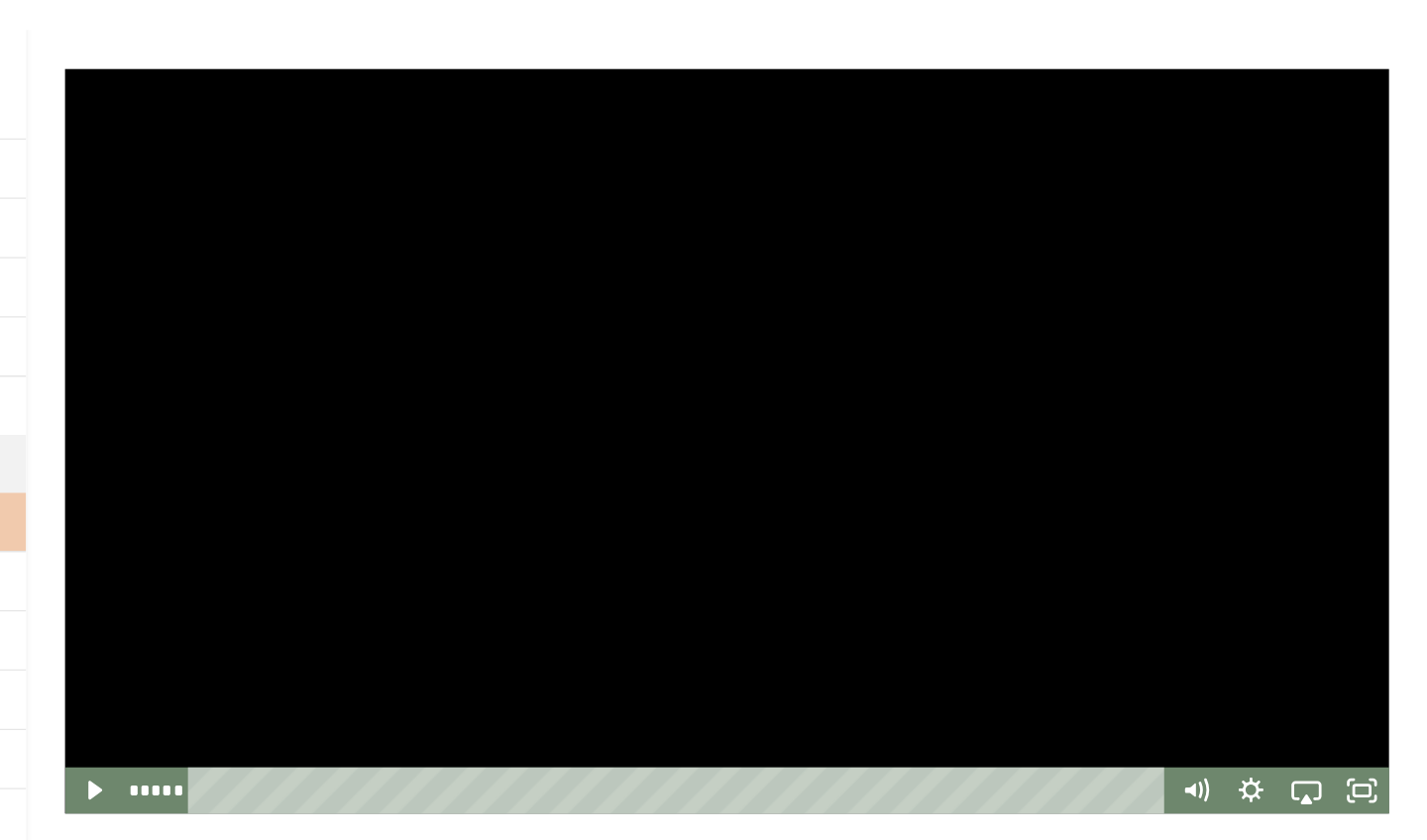 click at bounding box center [888, 339] 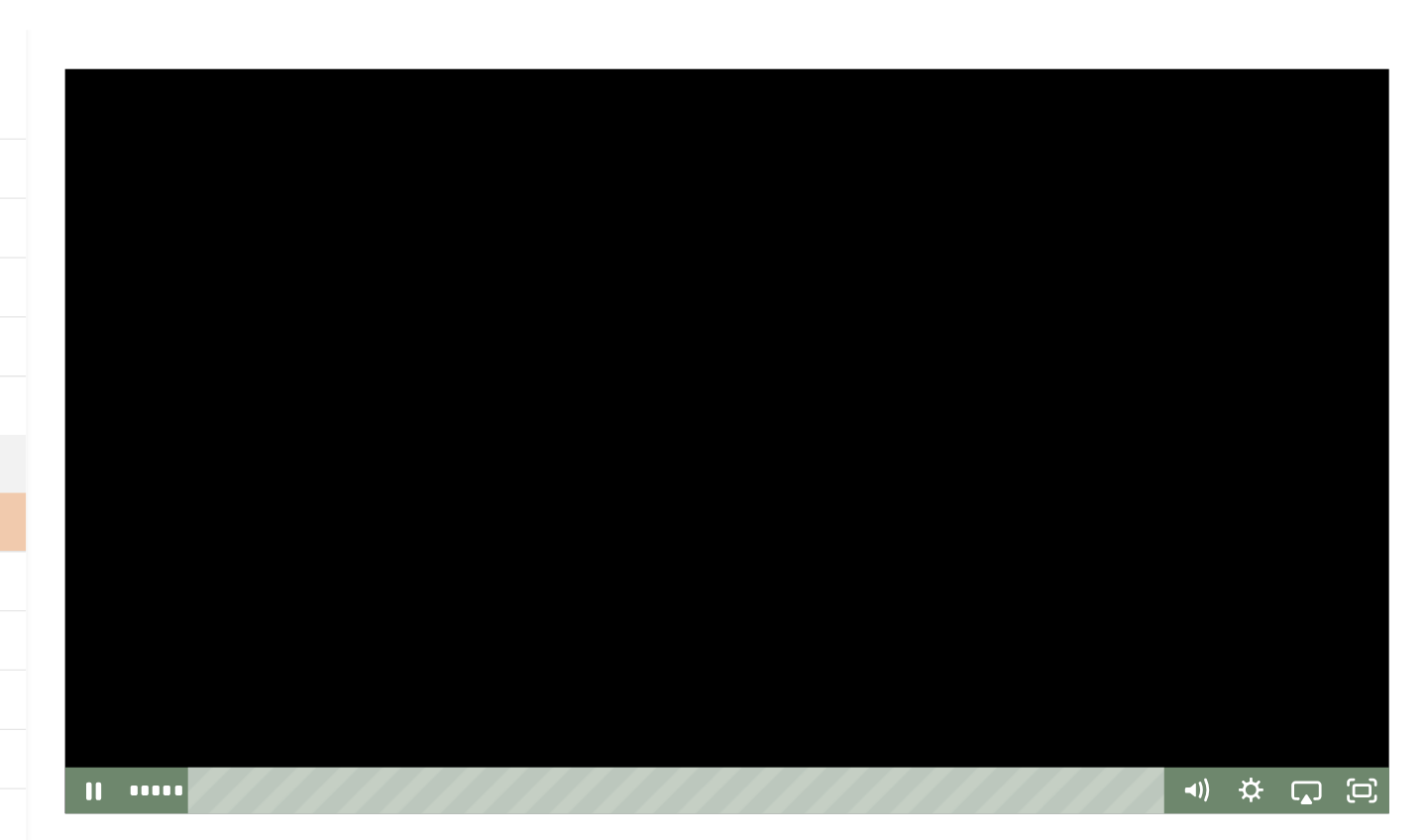 click at bounding box center [888, 339] 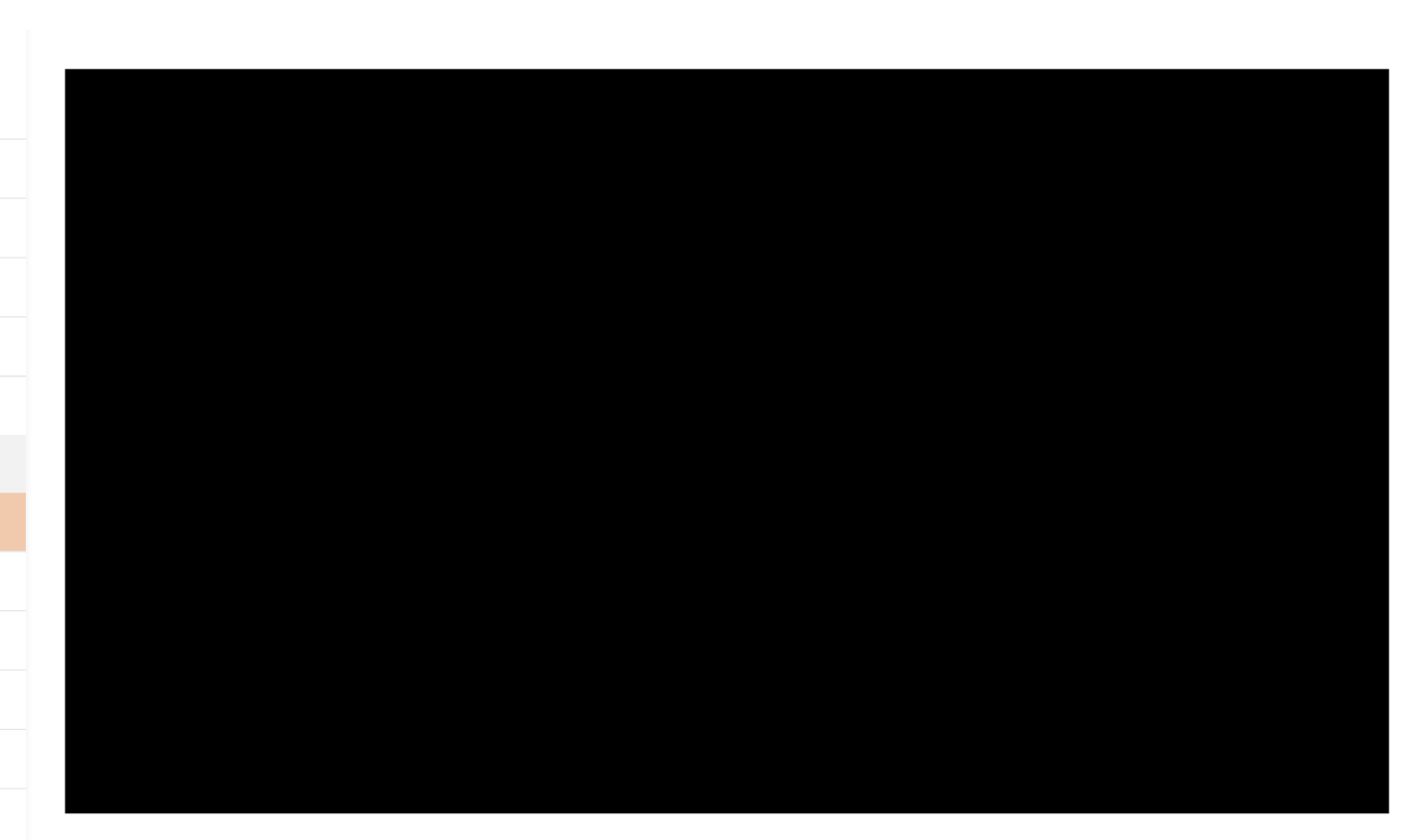 click at bounding box center (888, 339) 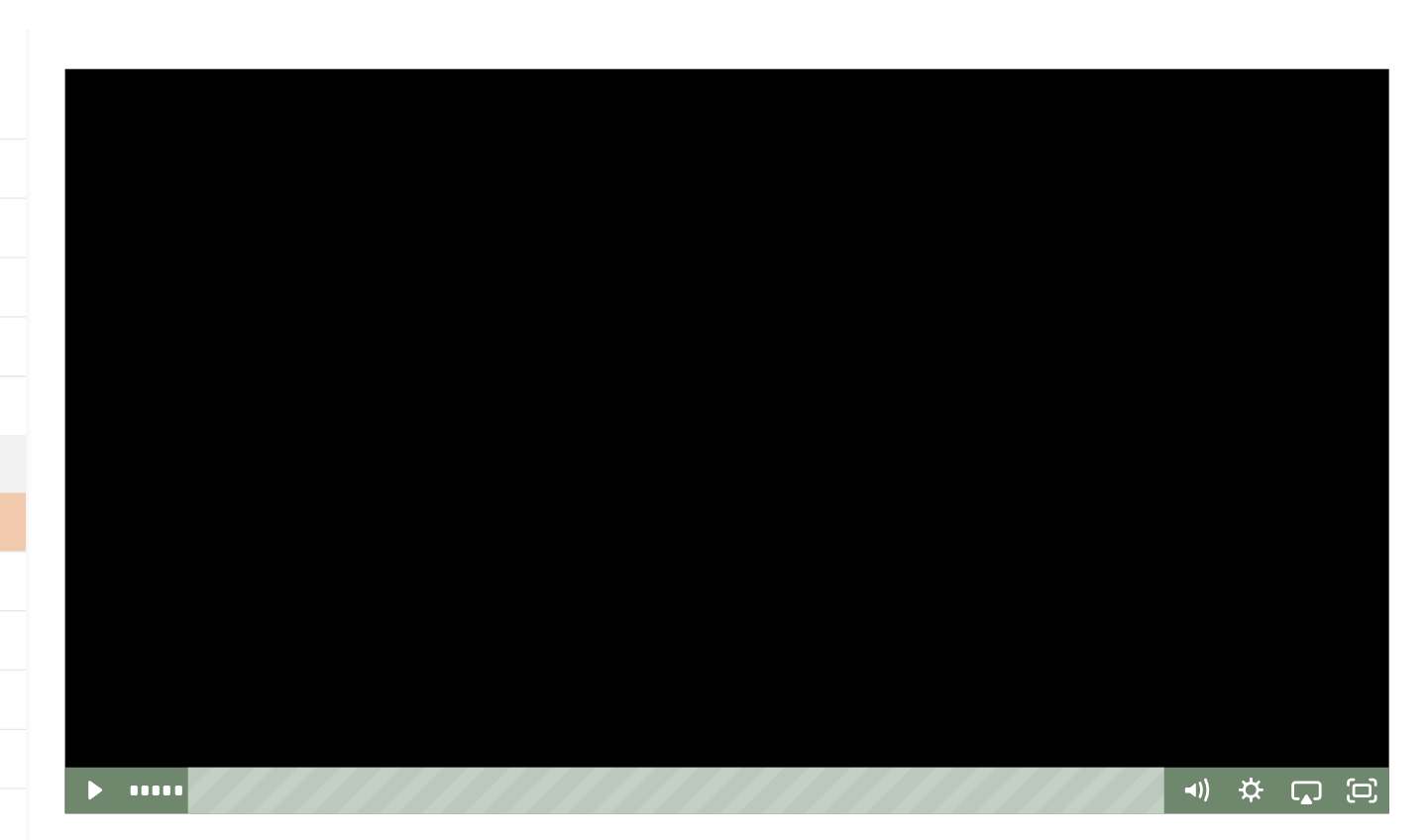 click at bounding box center (888, 339) 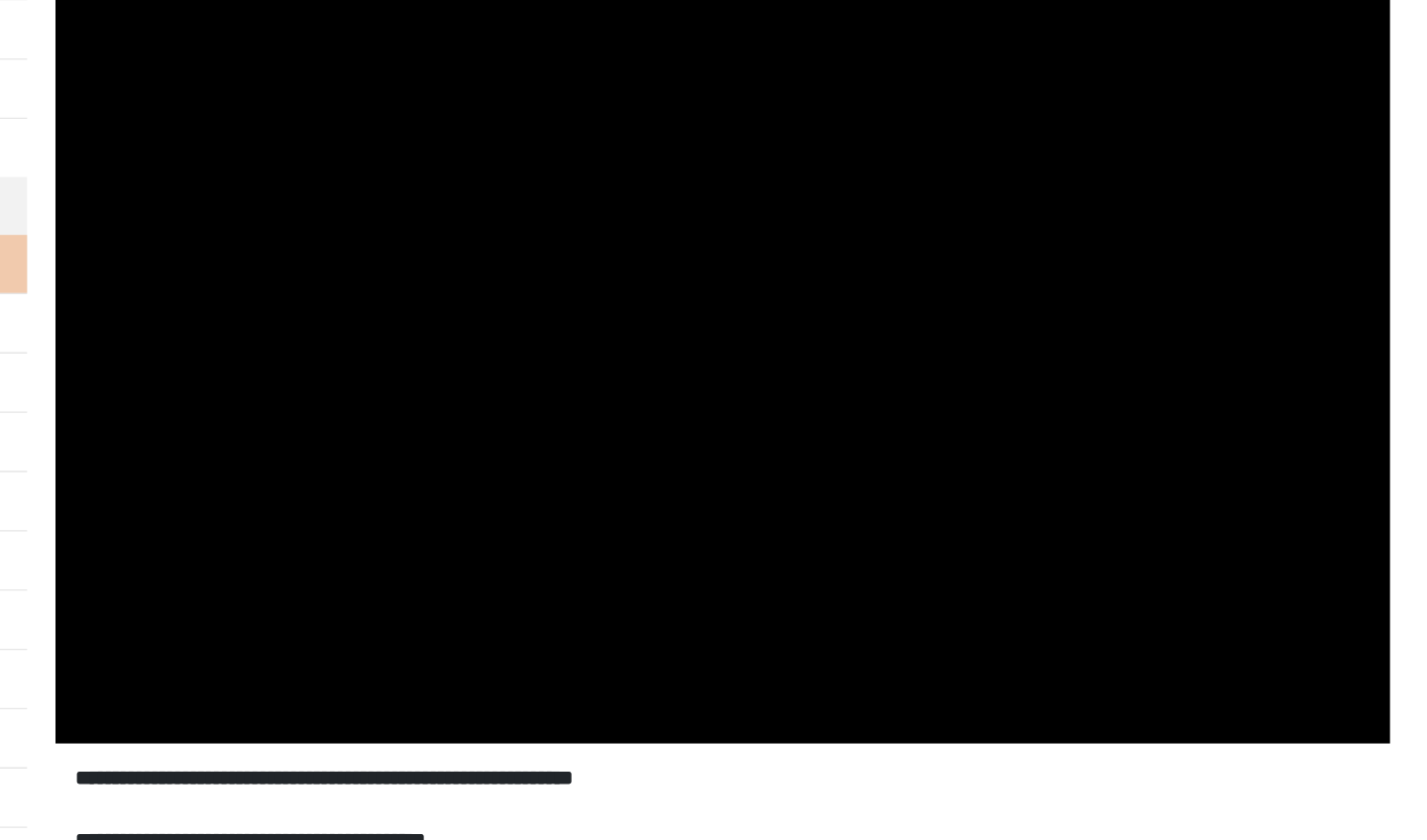 scroll, scrollTop: 143, scrollLeft: 0, axis: vertical 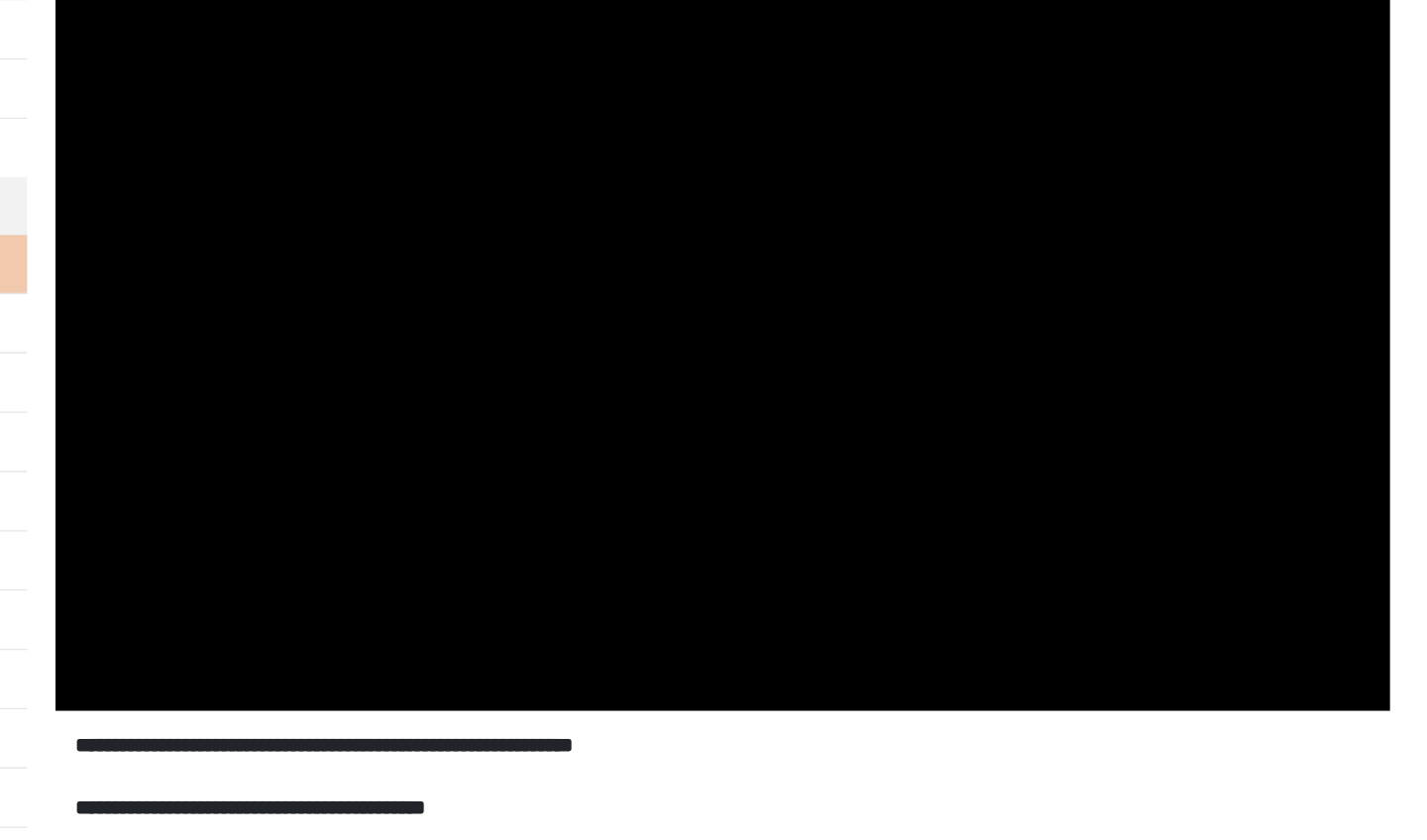 click at bounding box center (884, 453) 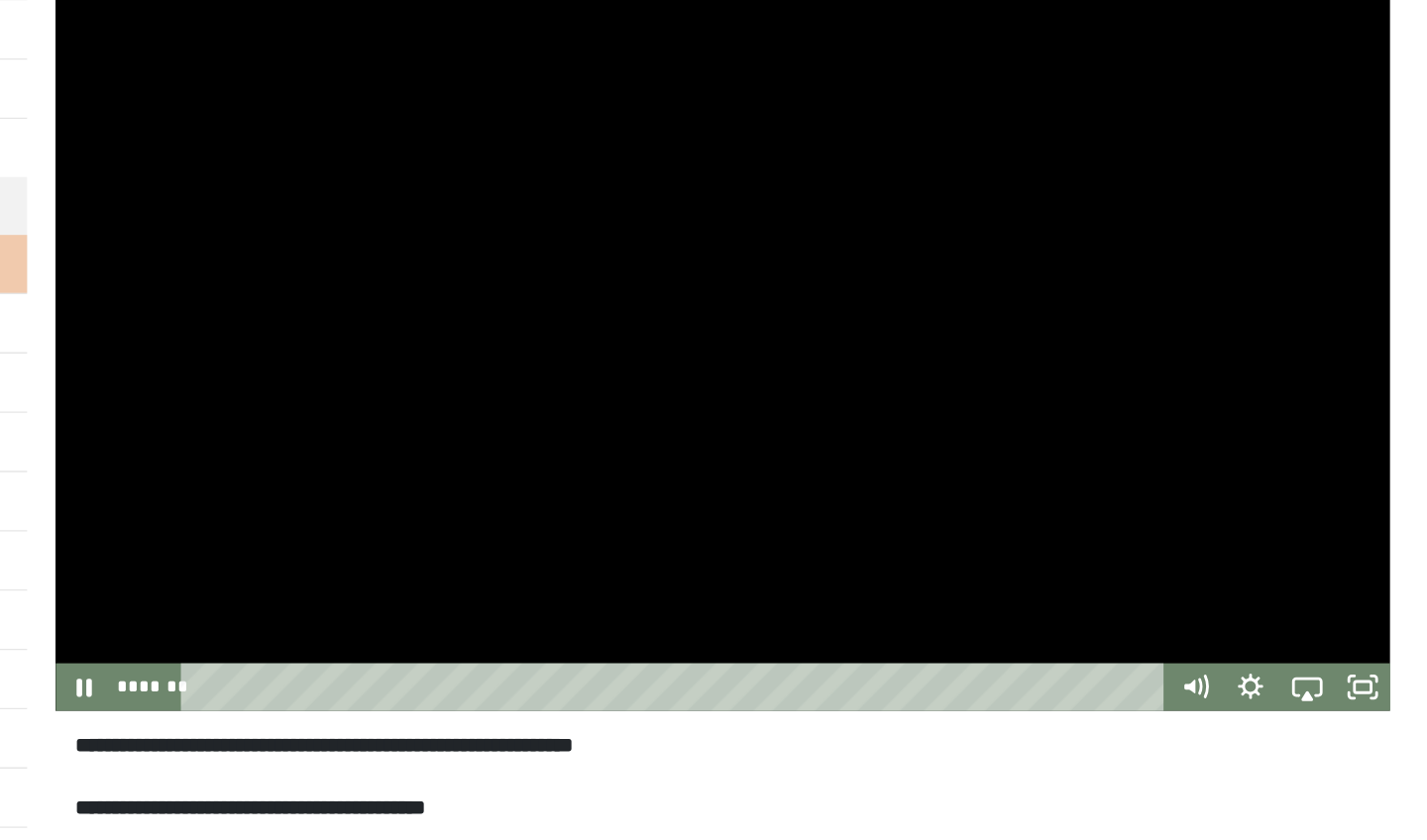 click at bounding box center [884, 453] 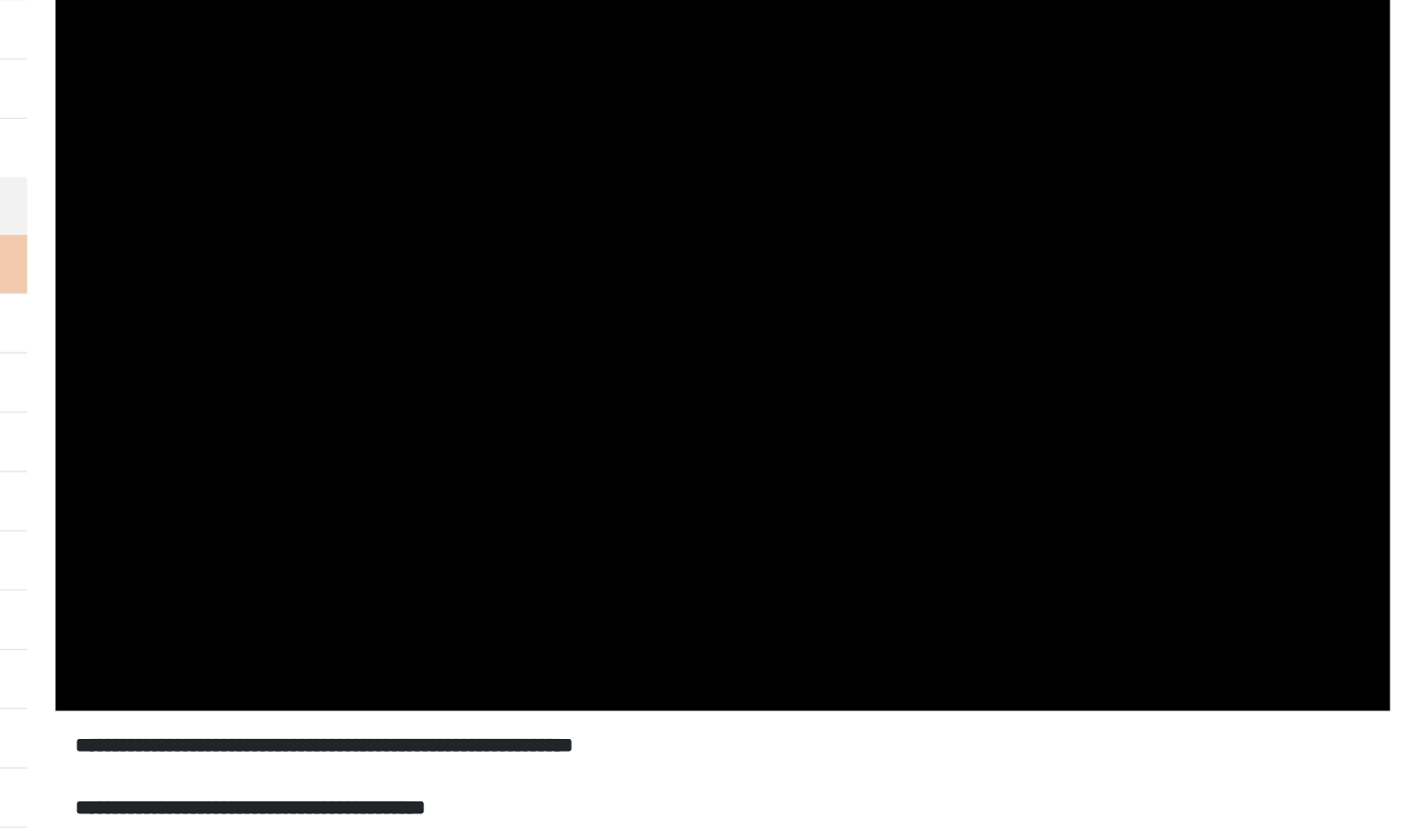 click at bounding box center (884, 453) 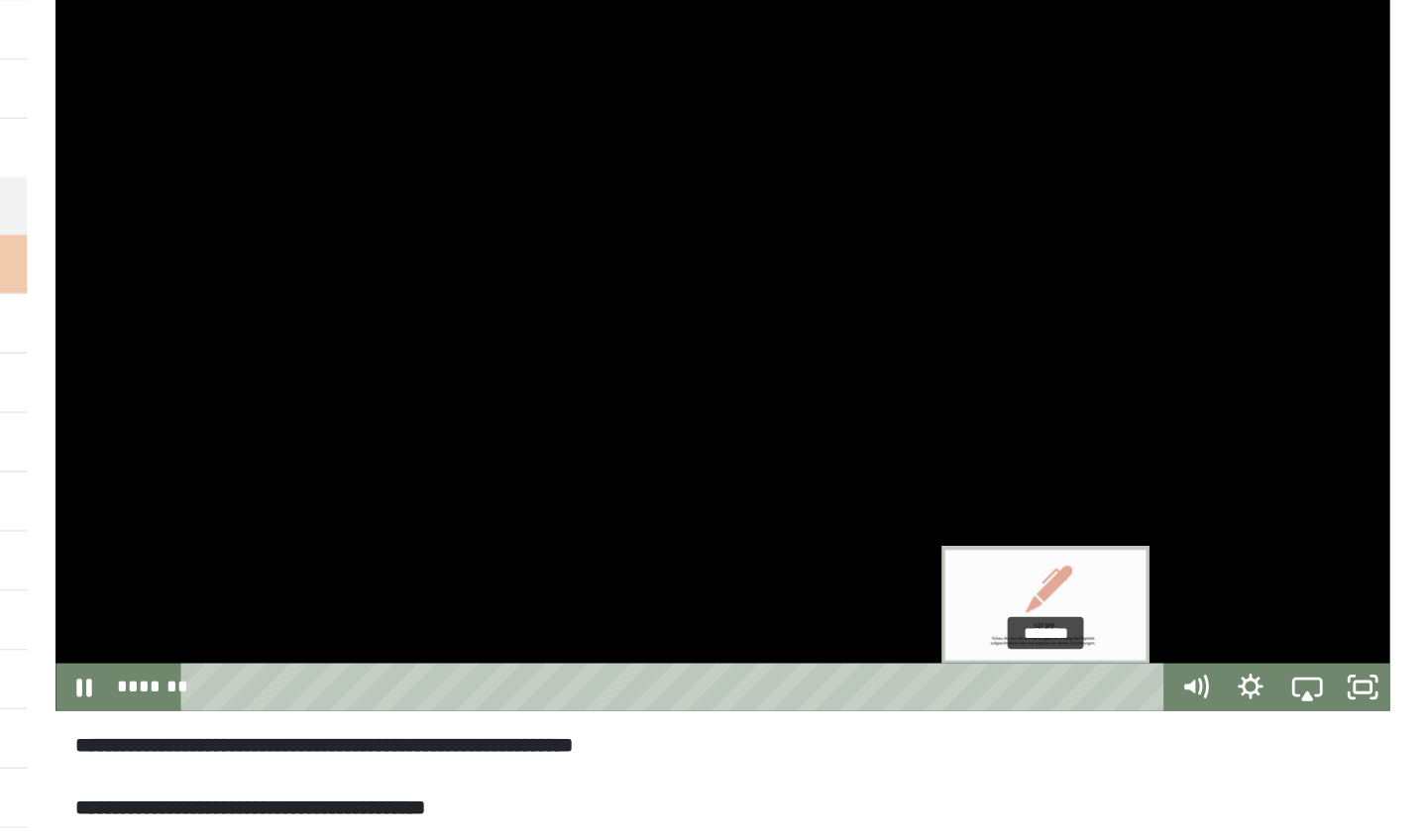 click on "*******" at bounding box center [848, 722] 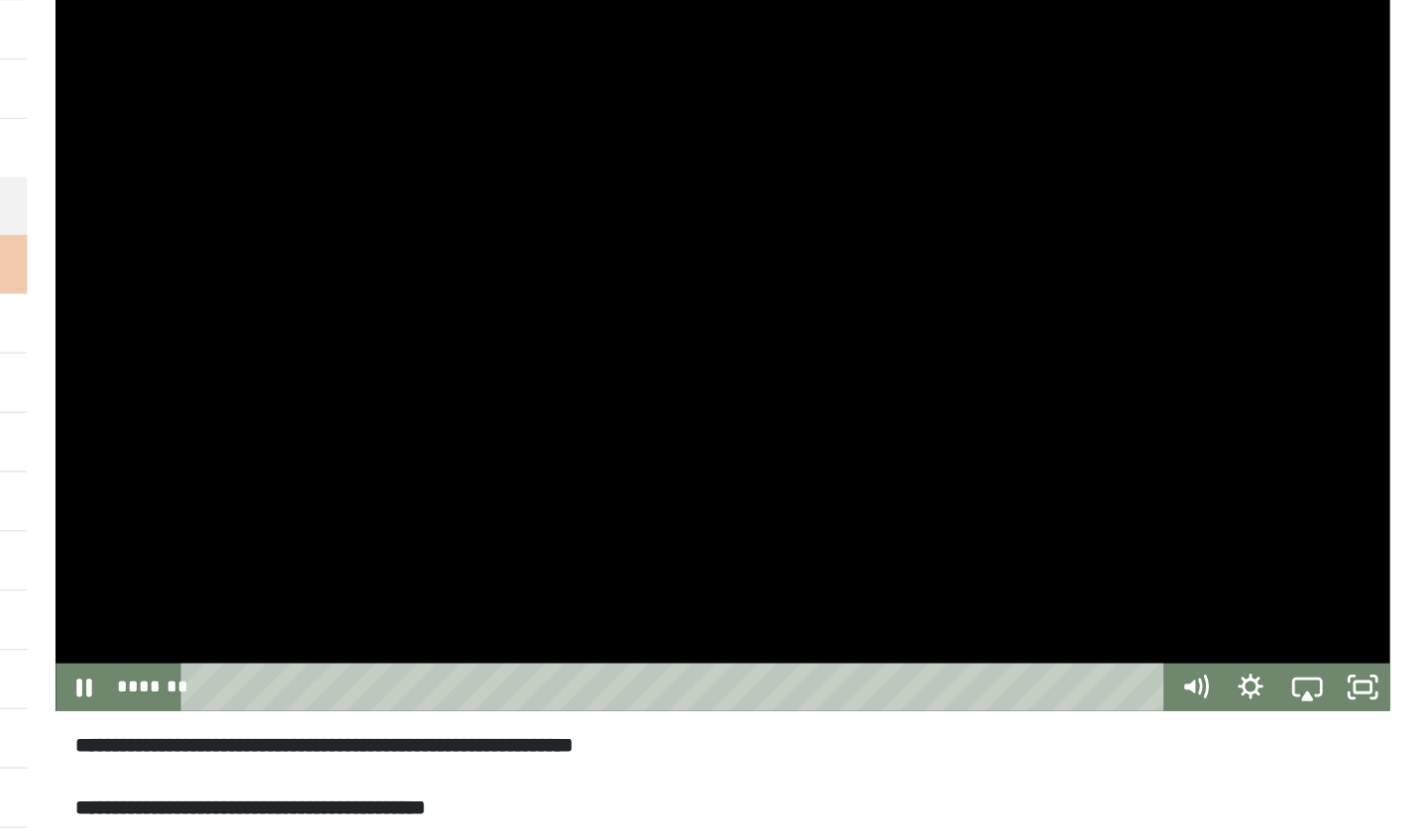 click at bounding box center [884, 453] 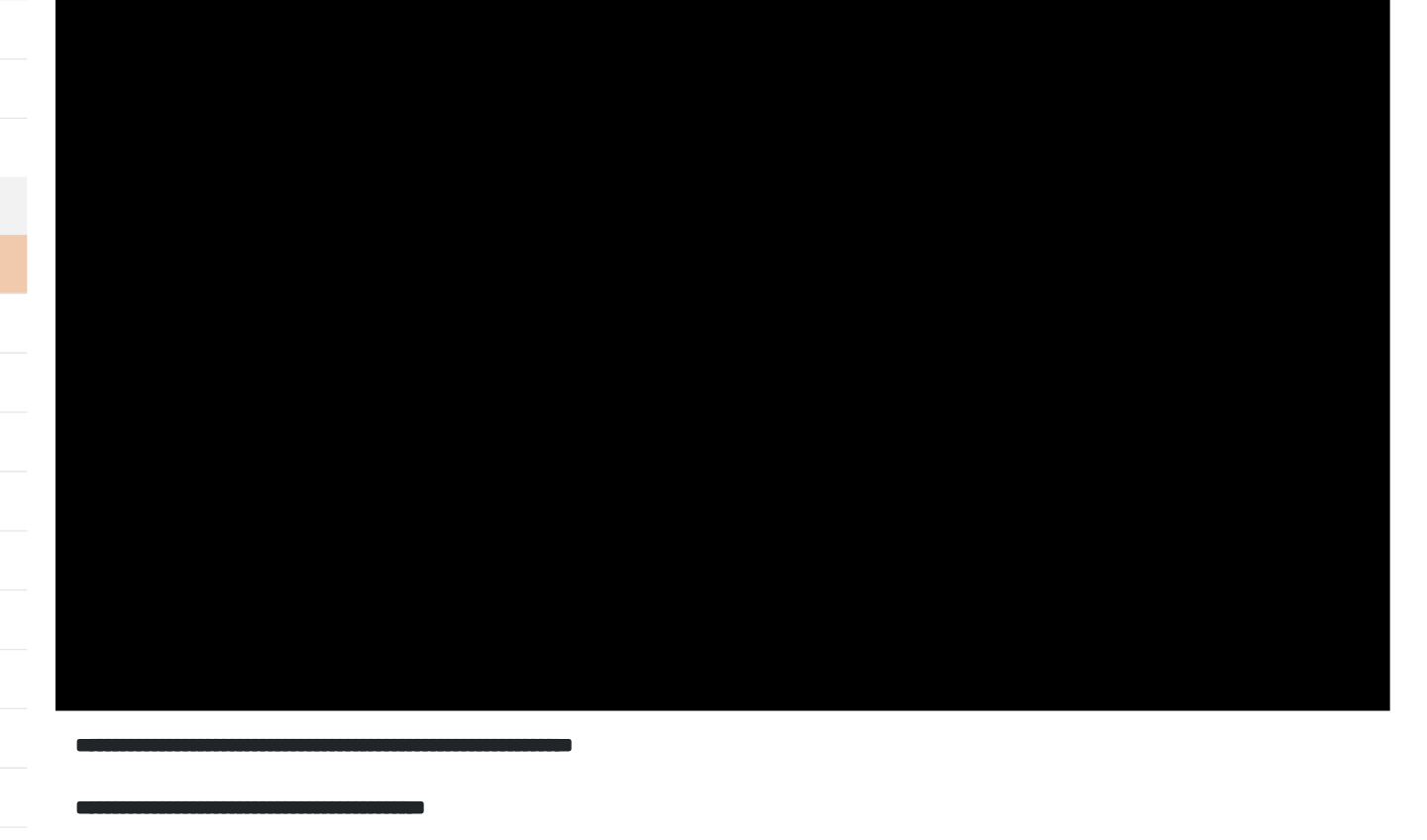 click at bounding box center [884, 453] 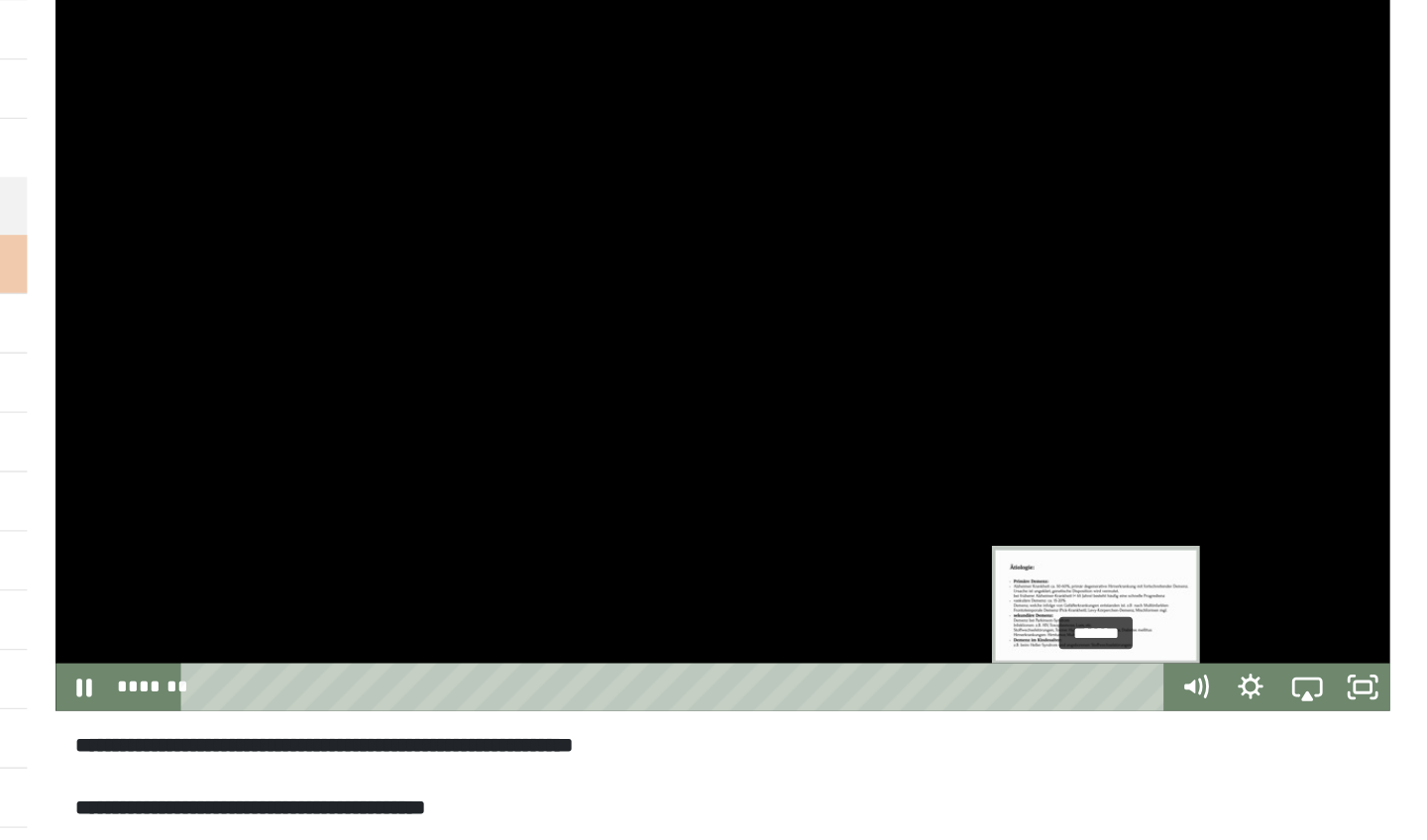 click on "*******" at bounding box center [848, 722] 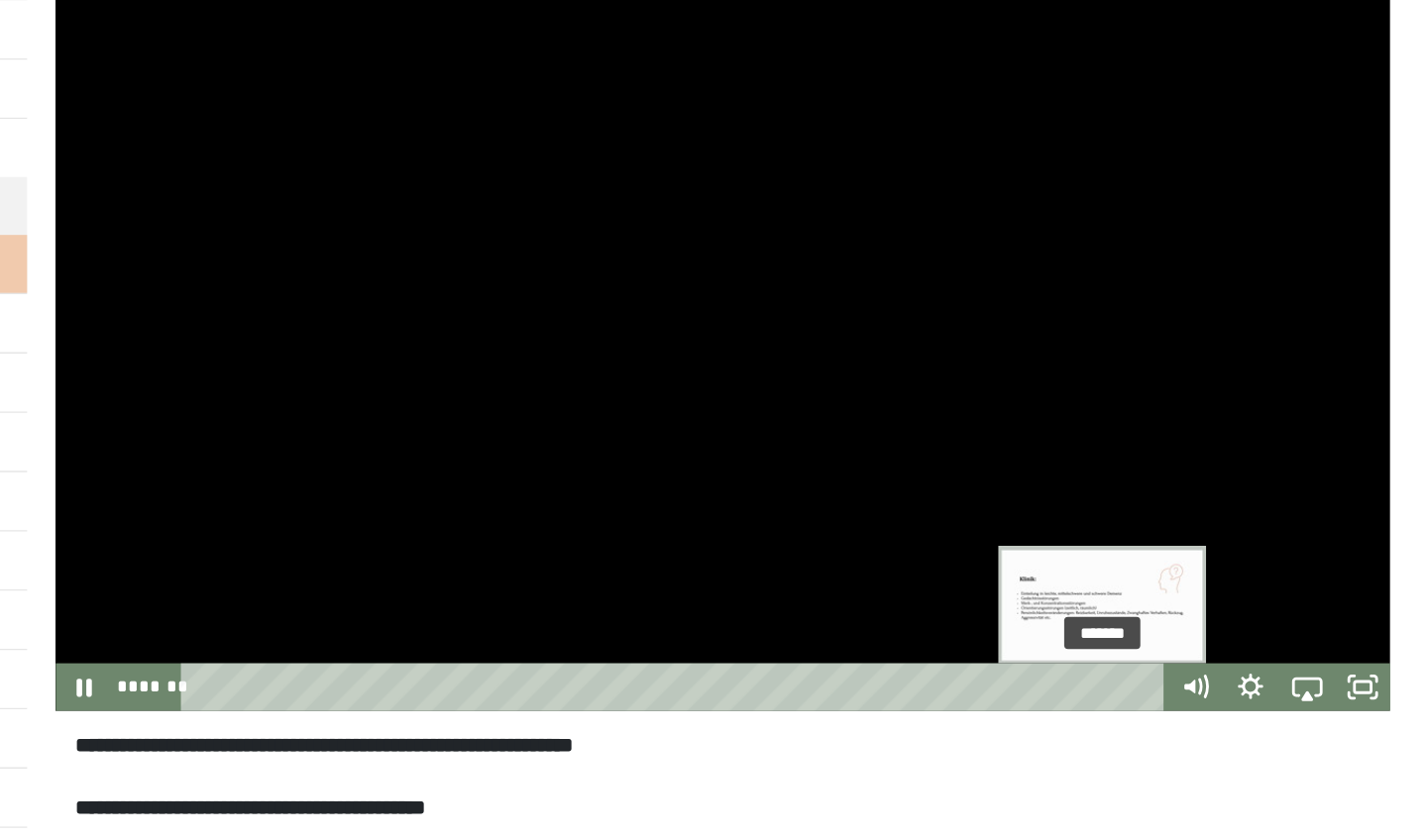click on "*******" at bounding box center (848, 722) 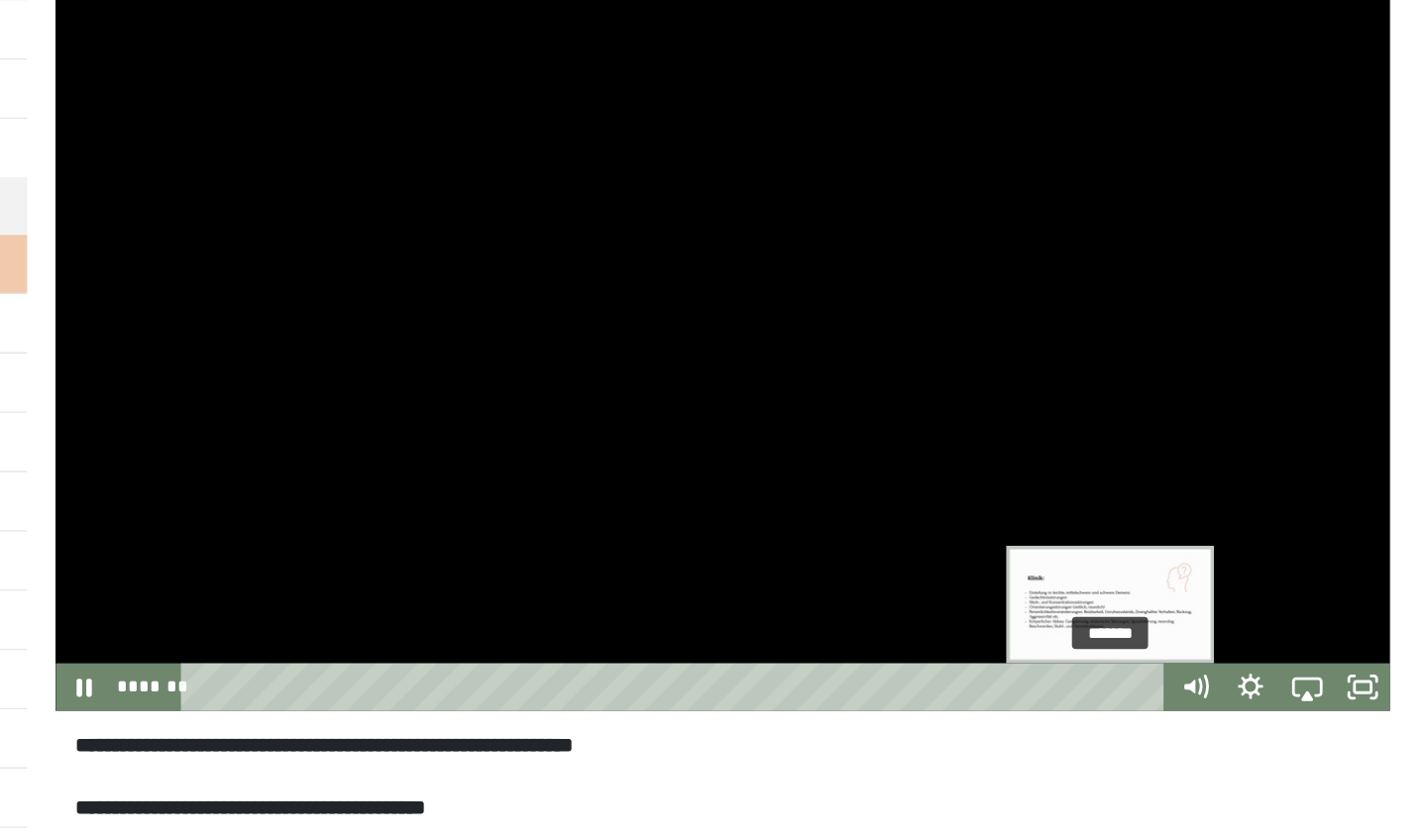 click on "*******" at bounding box center [848, 722] 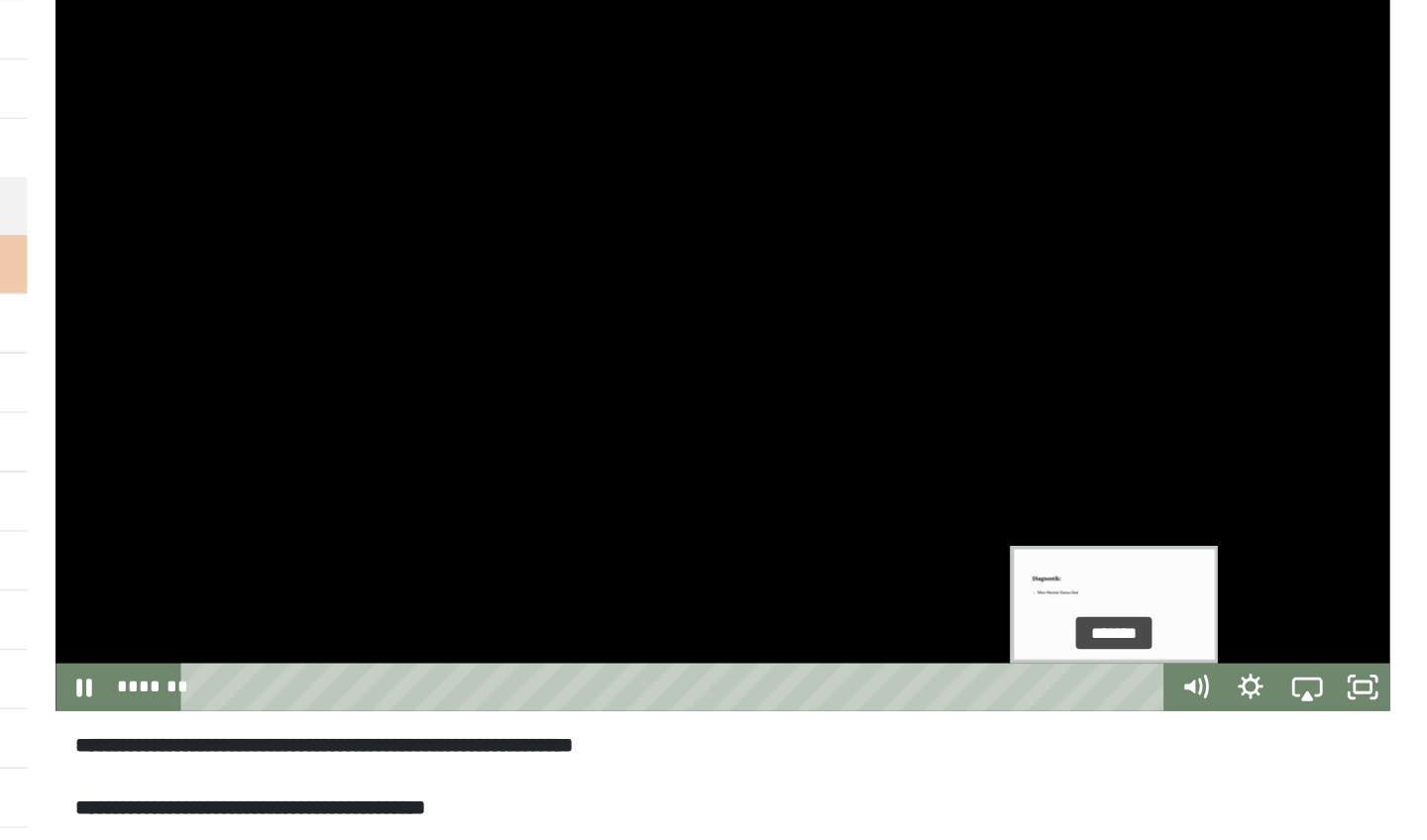 click at bounding box center (1185, 722) 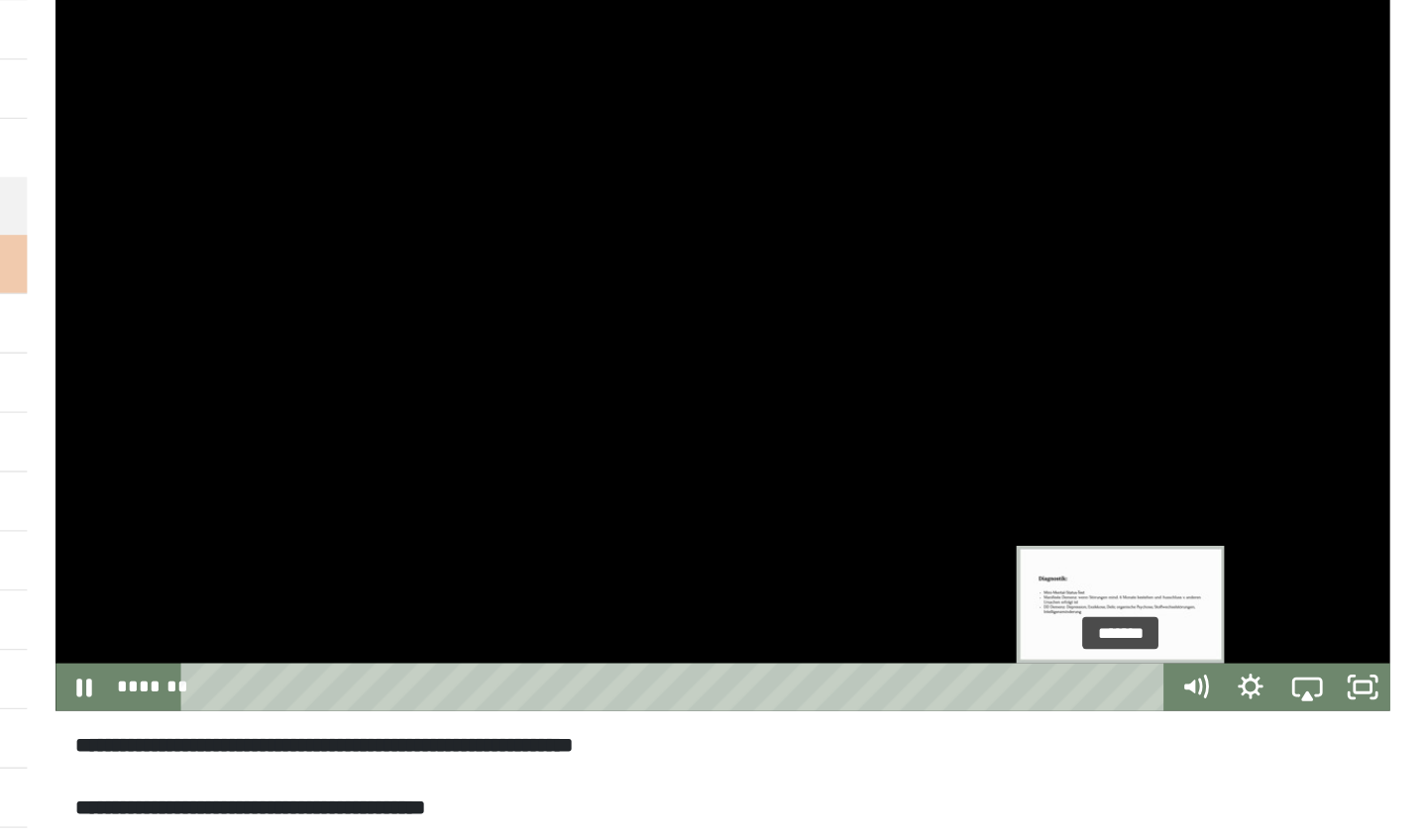 click on "*******" at bounding box center [848, 722] 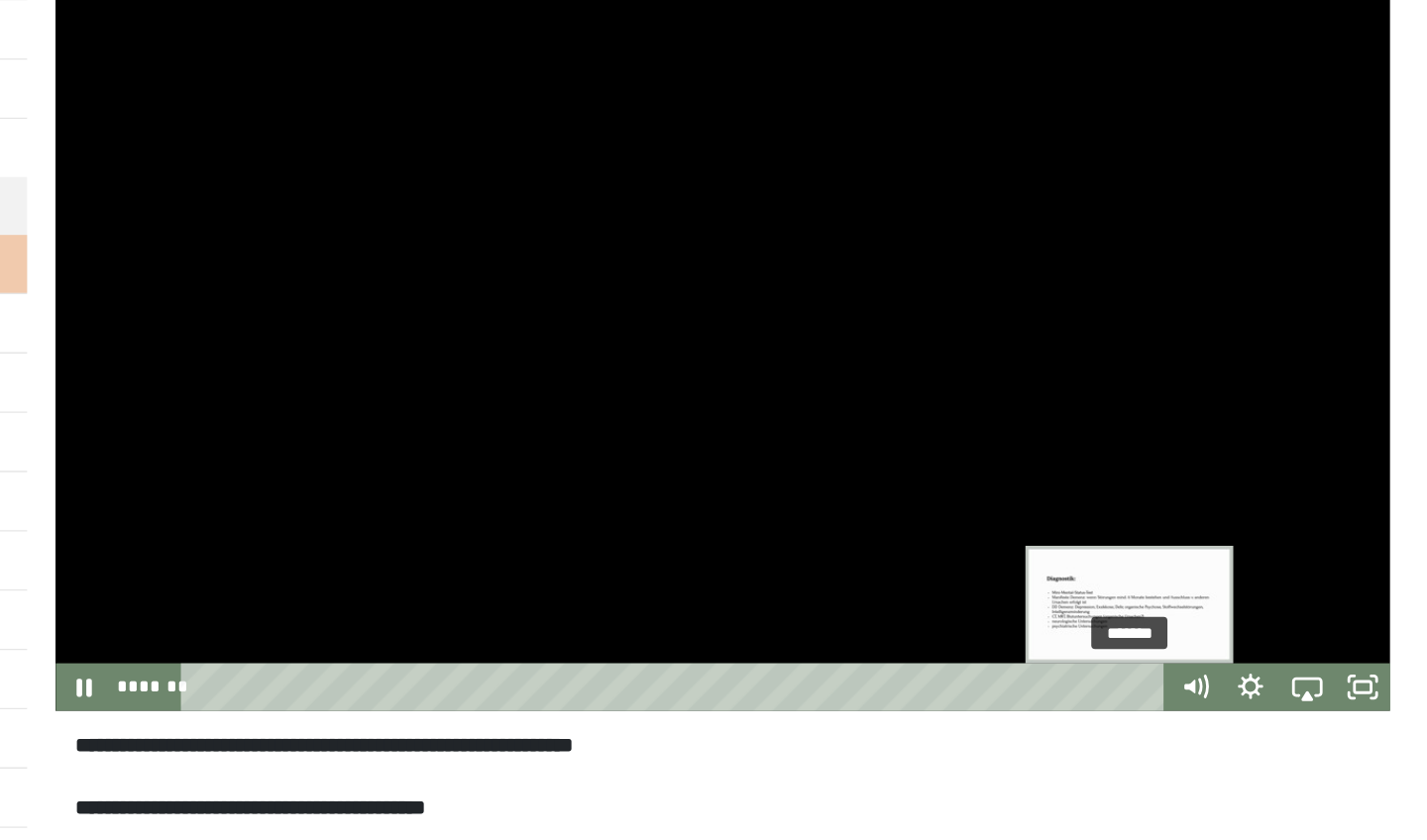 click on "*******" at bounding box center (848, 722) 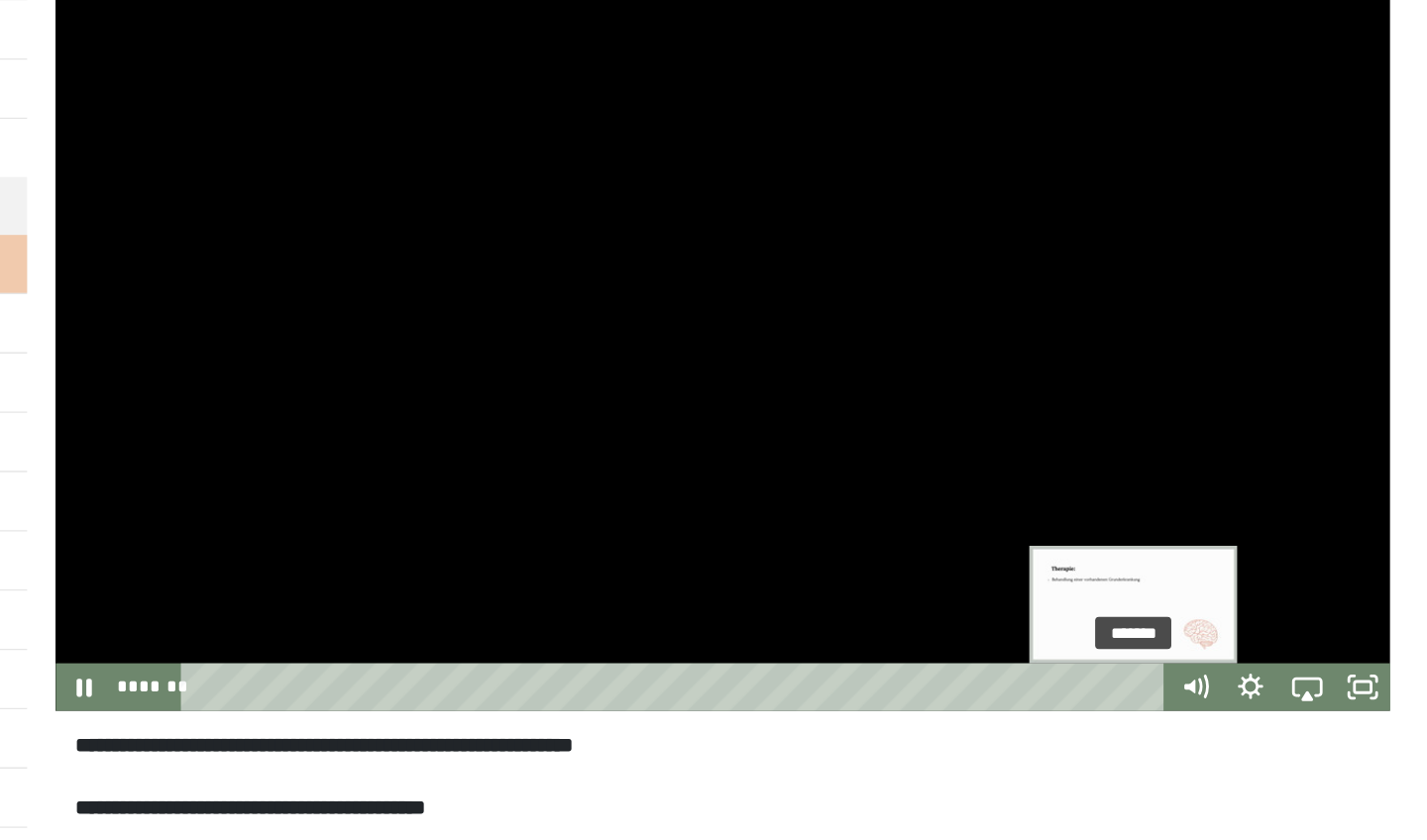 click at bounding box center [1199, 722] 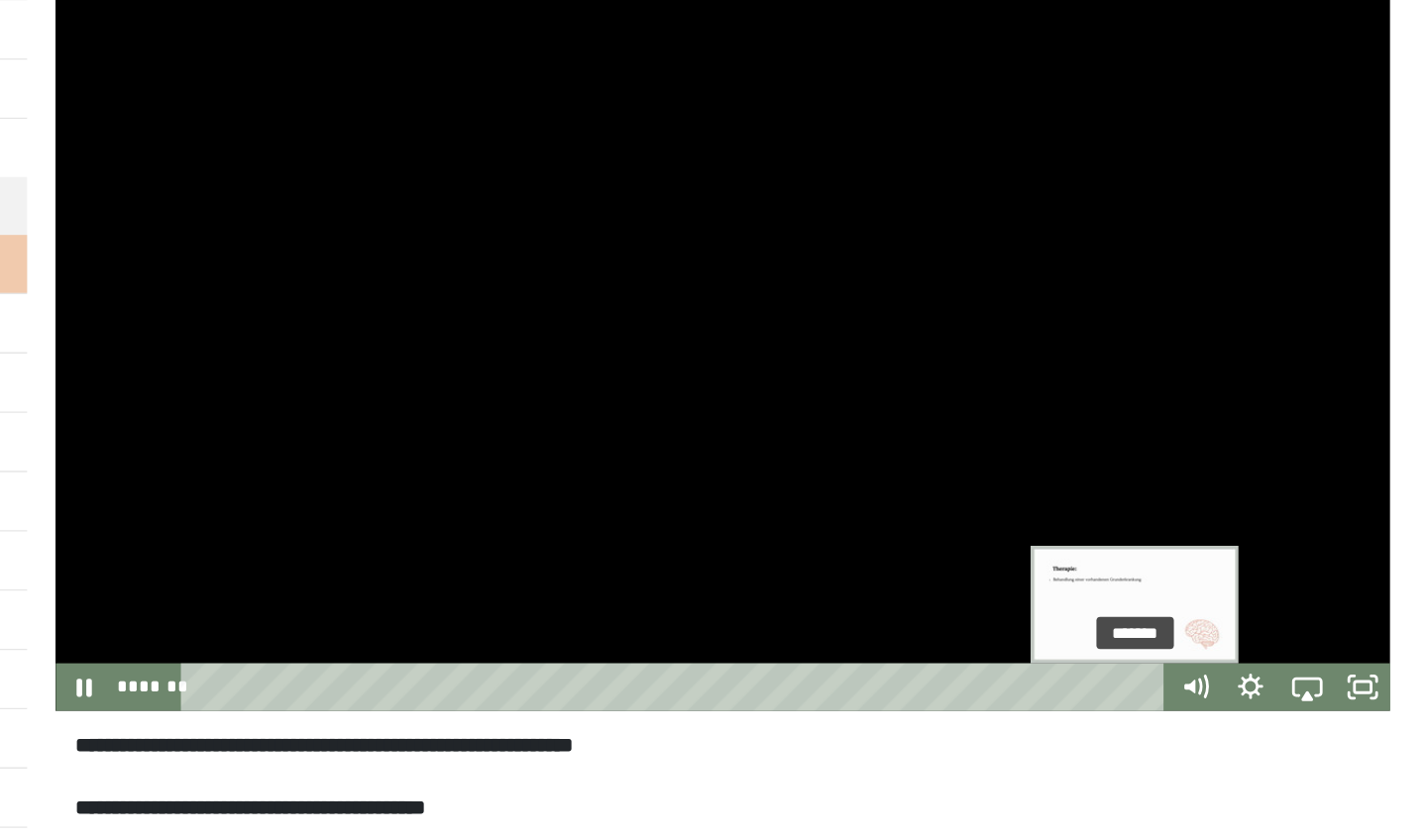 click at bounding box center [1200, 722] 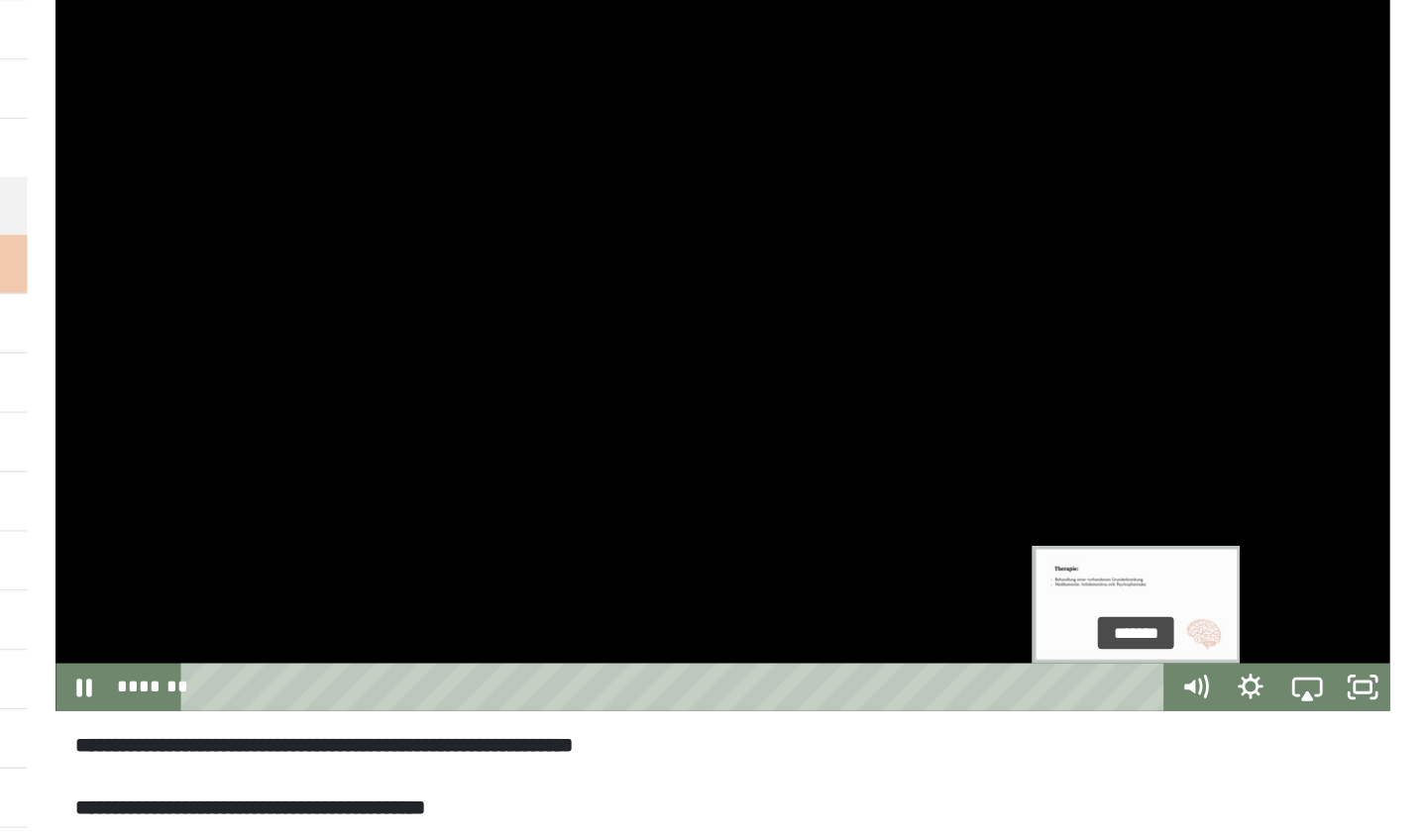 click at bounding box center (1201, 722) 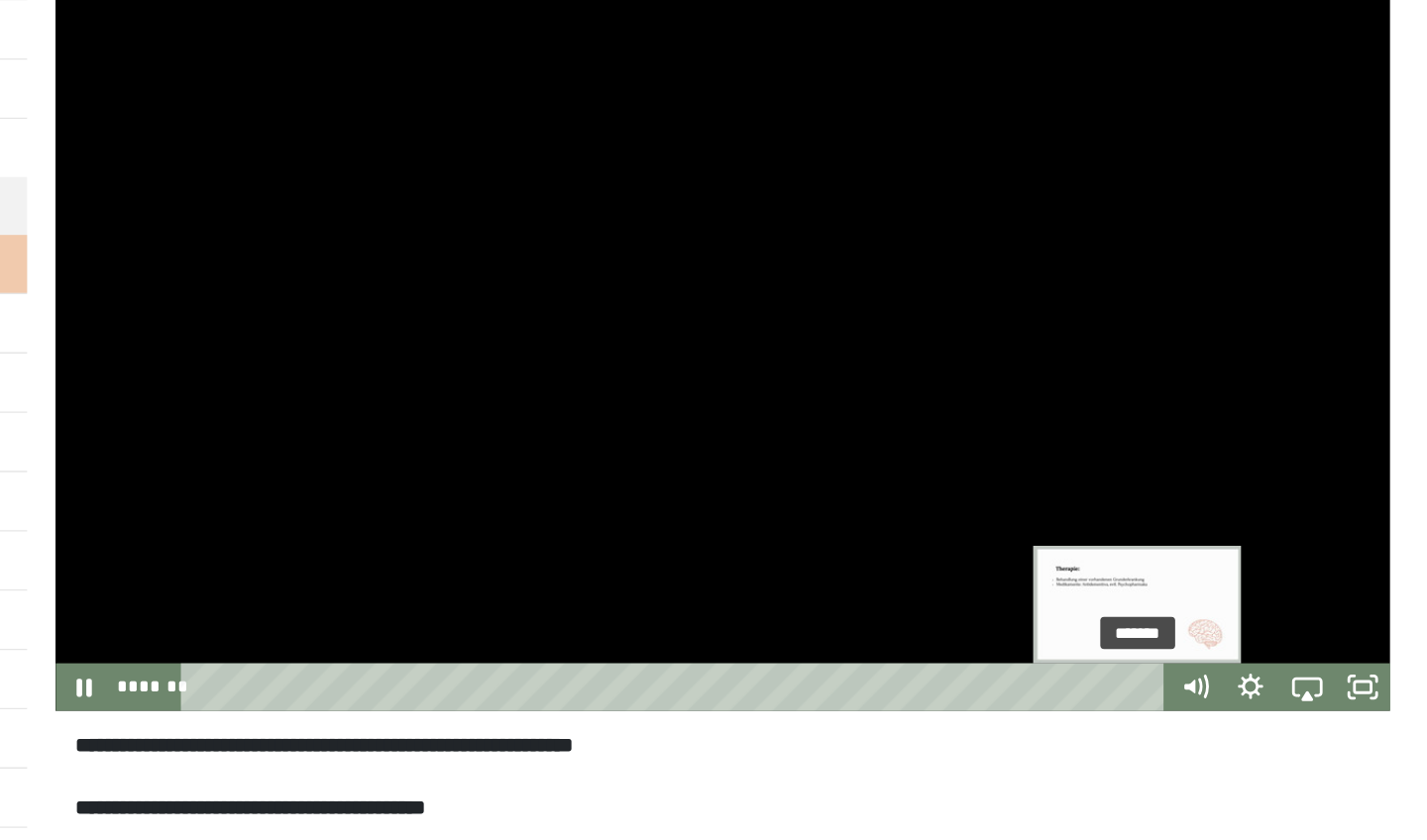click at bounding box center (1202, 722) 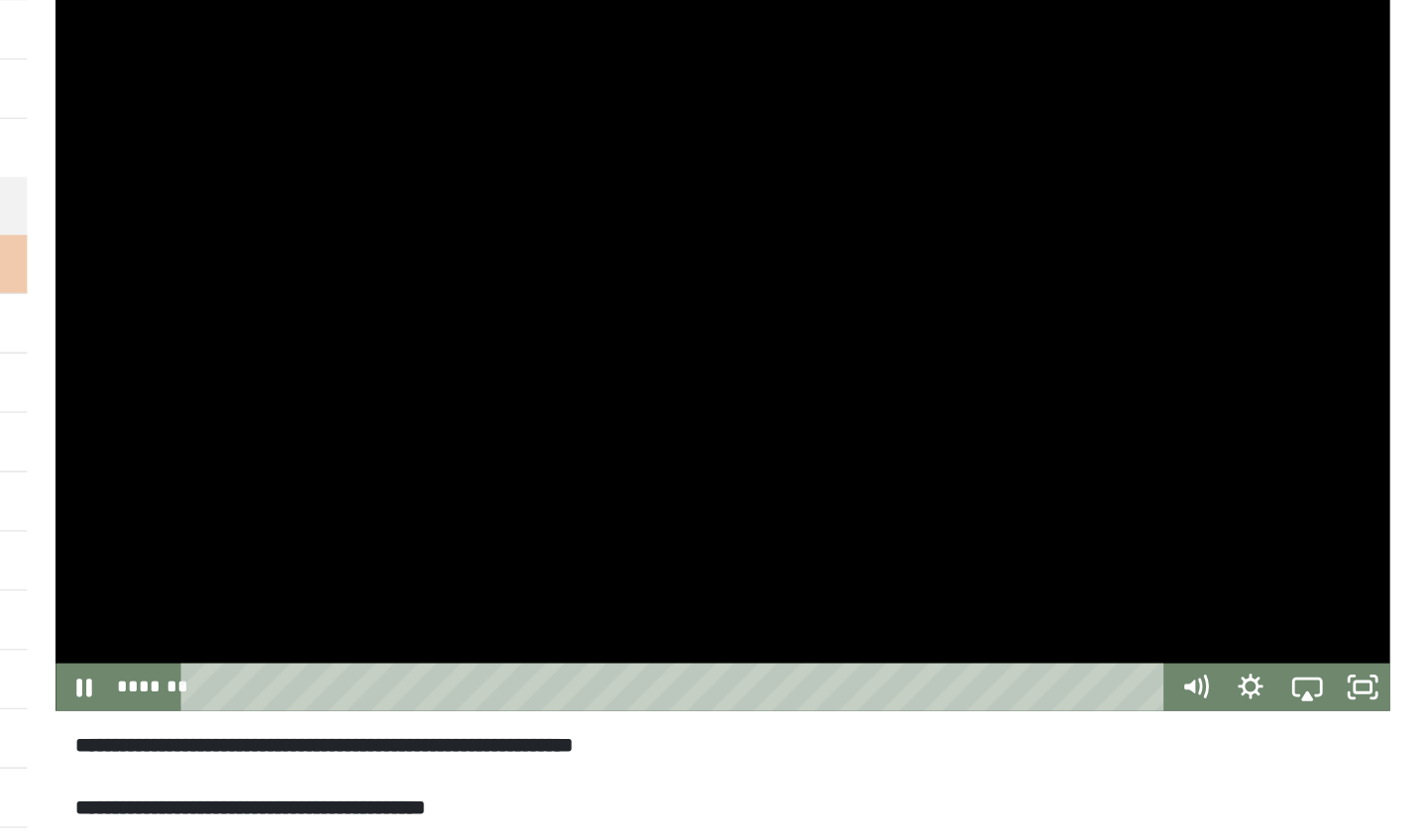 click at bounding box center (884, 453) 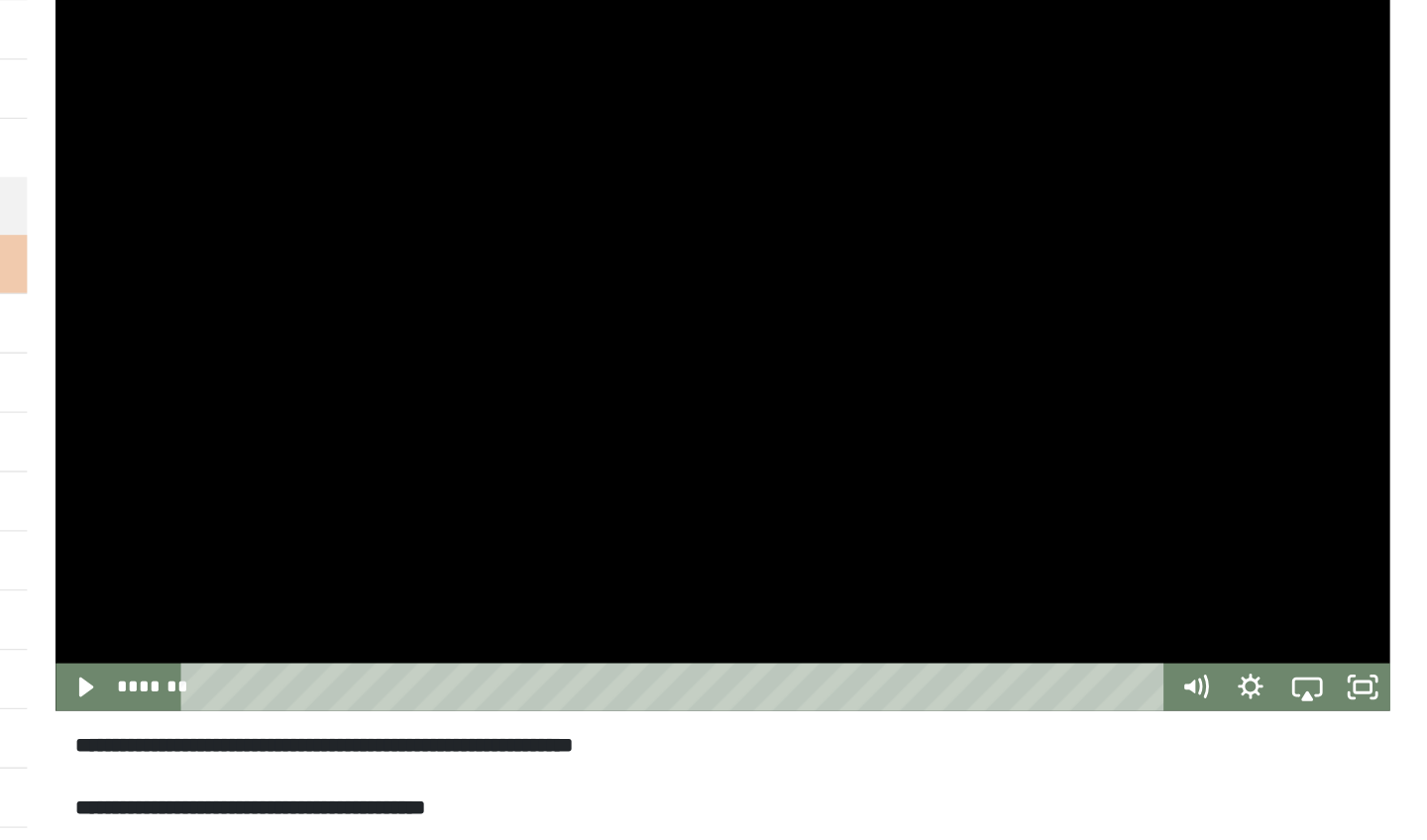 click at bounding box center [884, 453] 